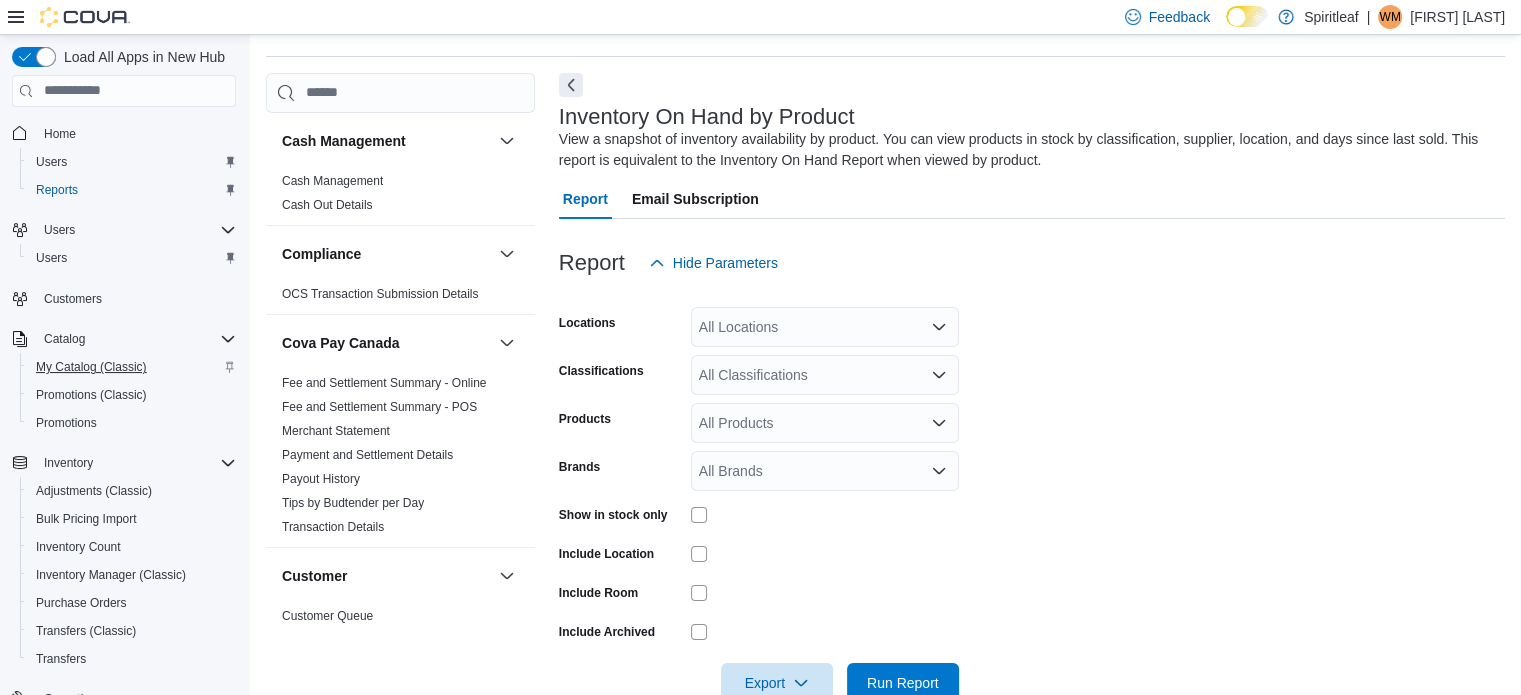 scroll, scrollTop: 67, scrollLeft: 0, axis: vertical 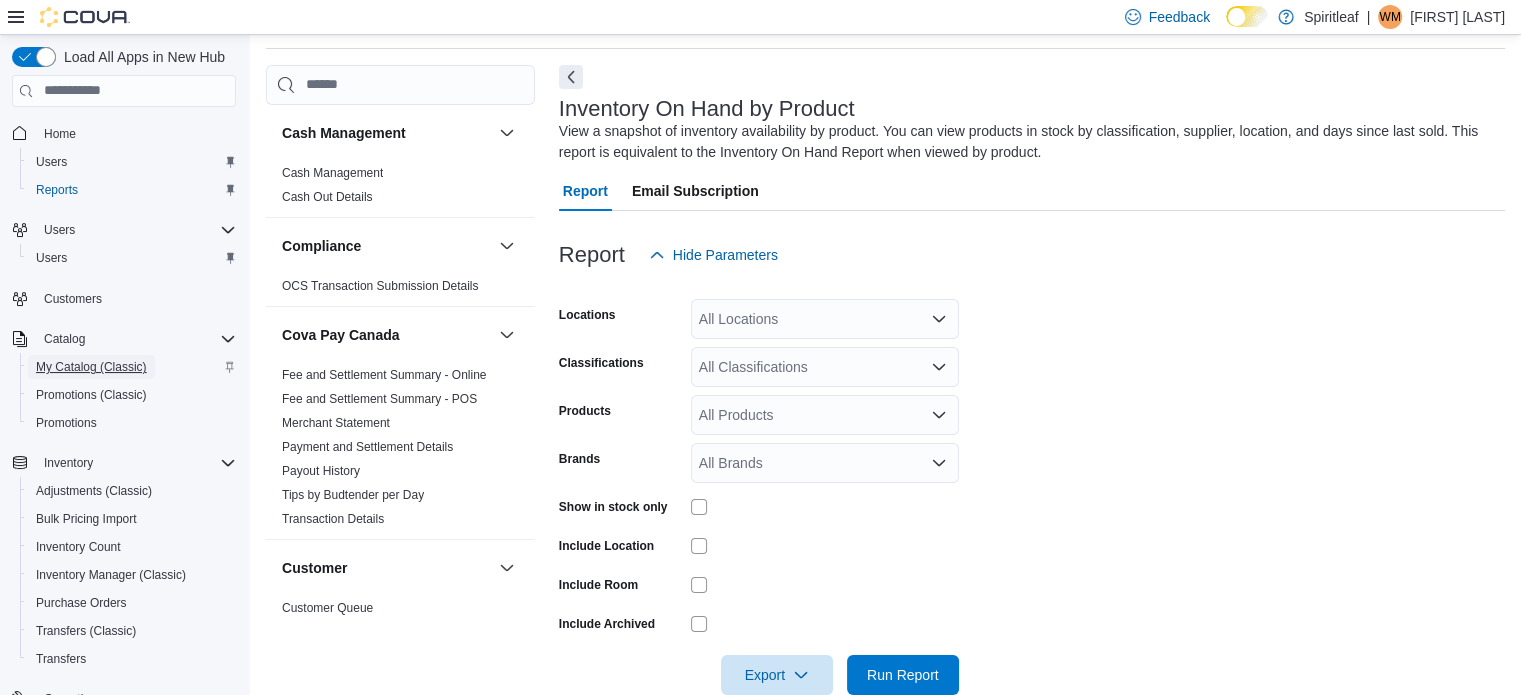 click on "My Catalog (Classic)" at bounding box center [91, 367] 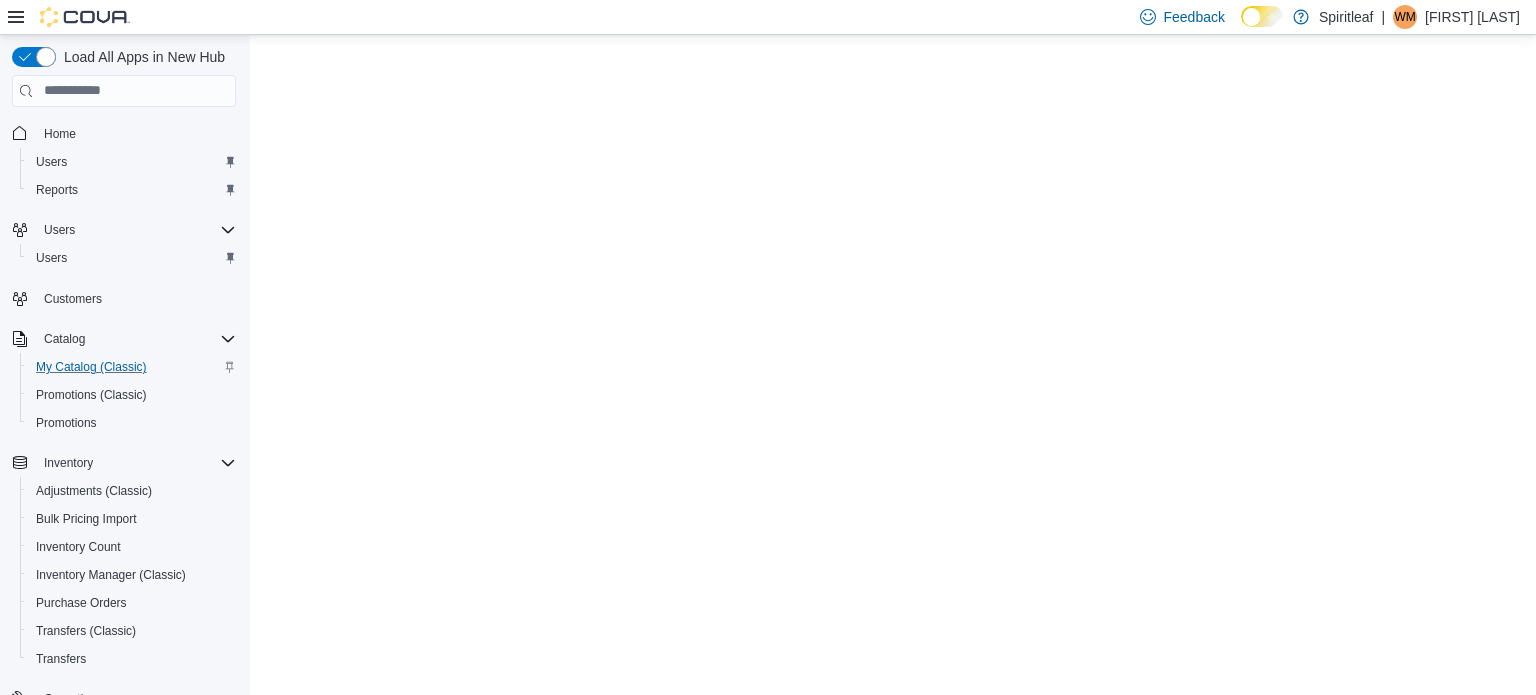 scroll, scrollTop: 0, scrollLeft: 0, axis: both 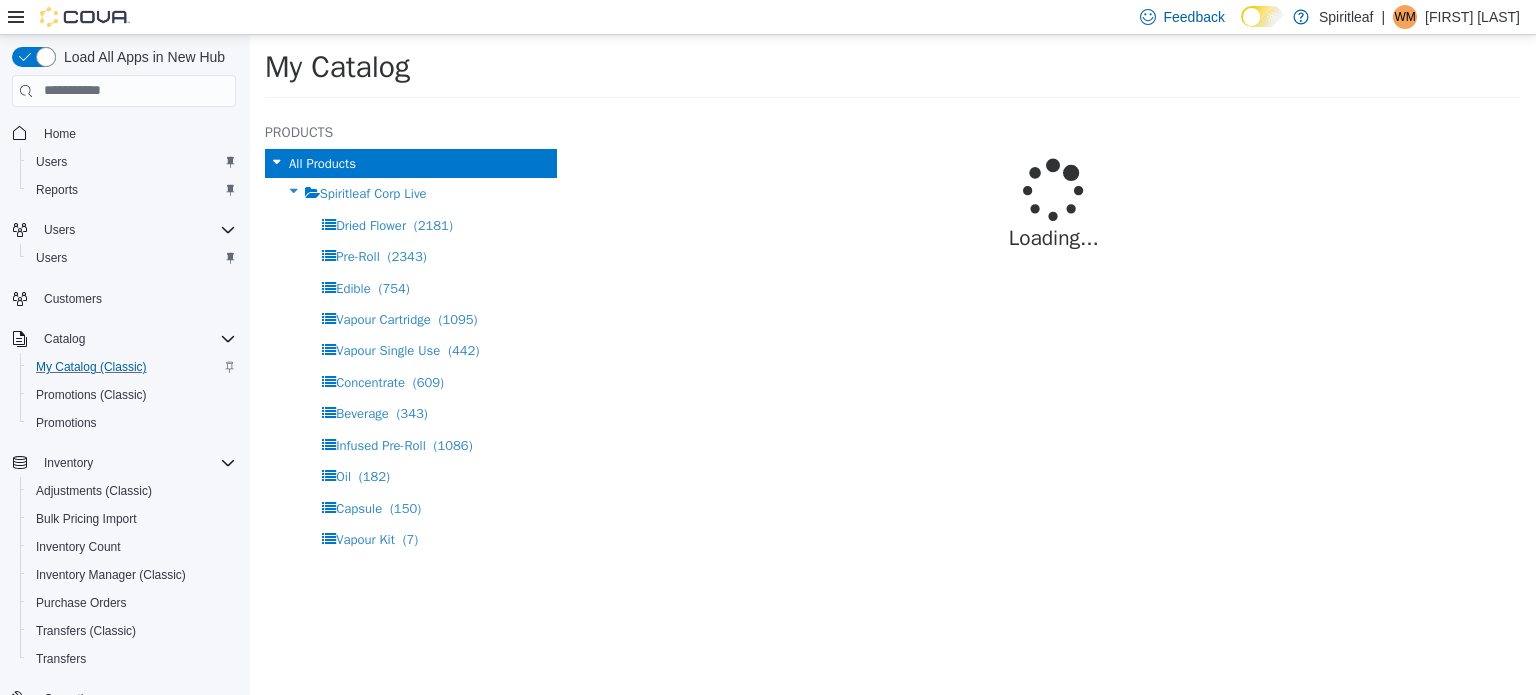 select on "**********" 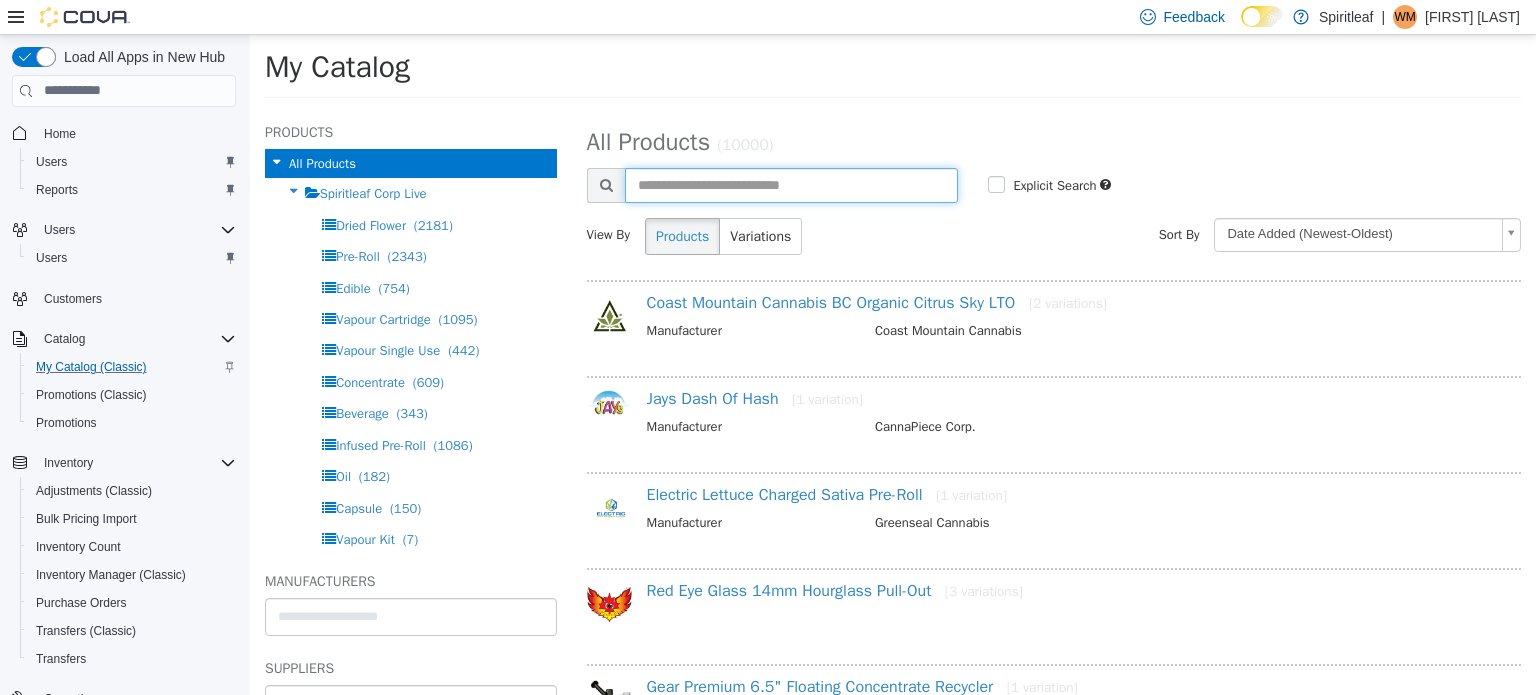 click at bounding box center [792, 184] 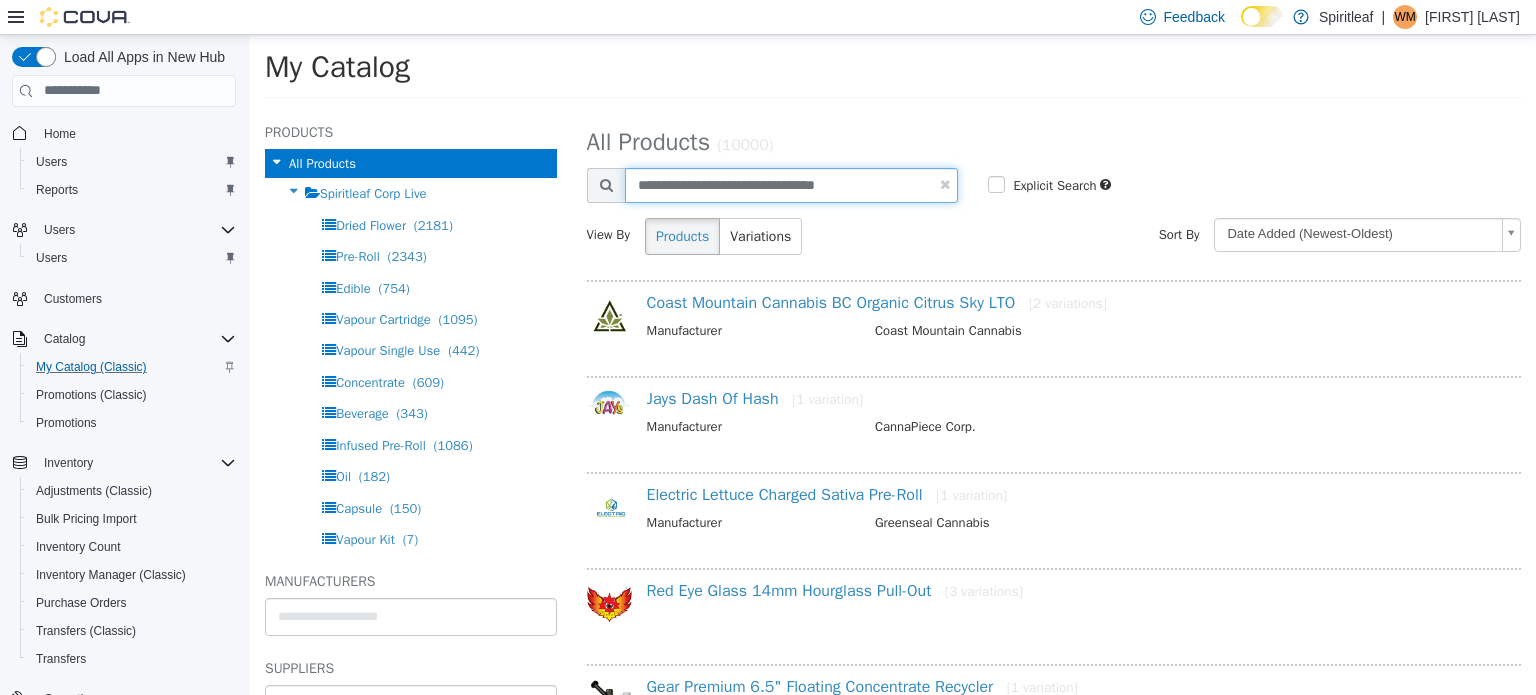 type on "**********" 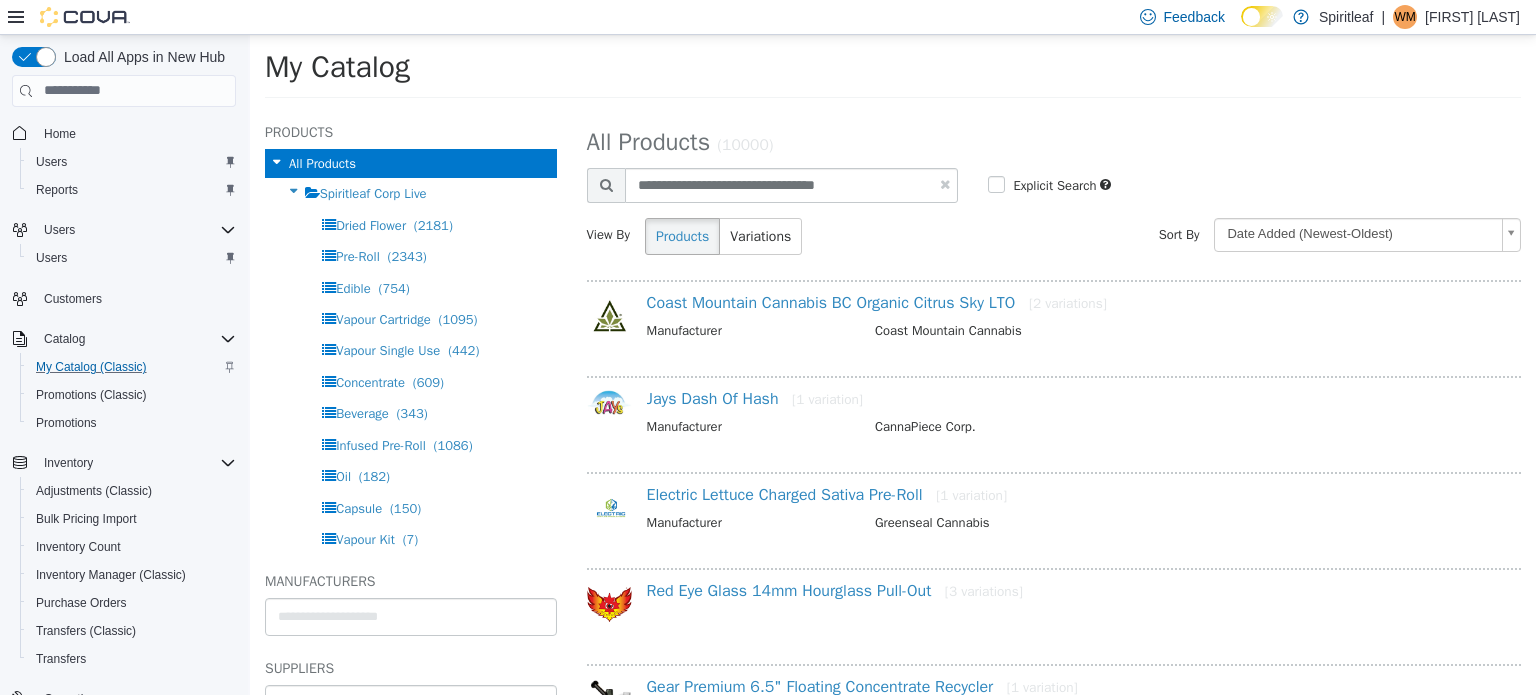 select on "**********" 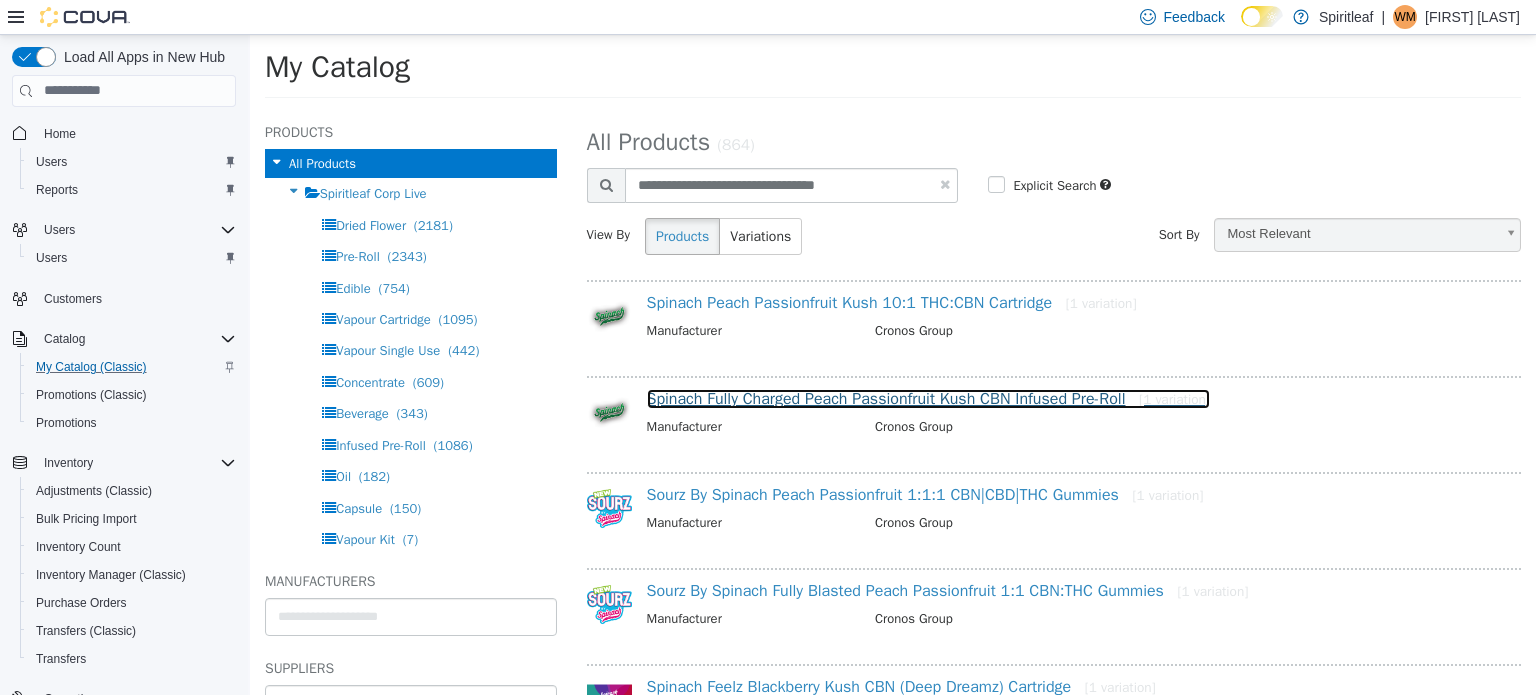 click on "Spinach Fully Charged Peach Passionfruit Kush CBN Infused Pre-Roll
[1 variation]" at bounding box center (928, 398) 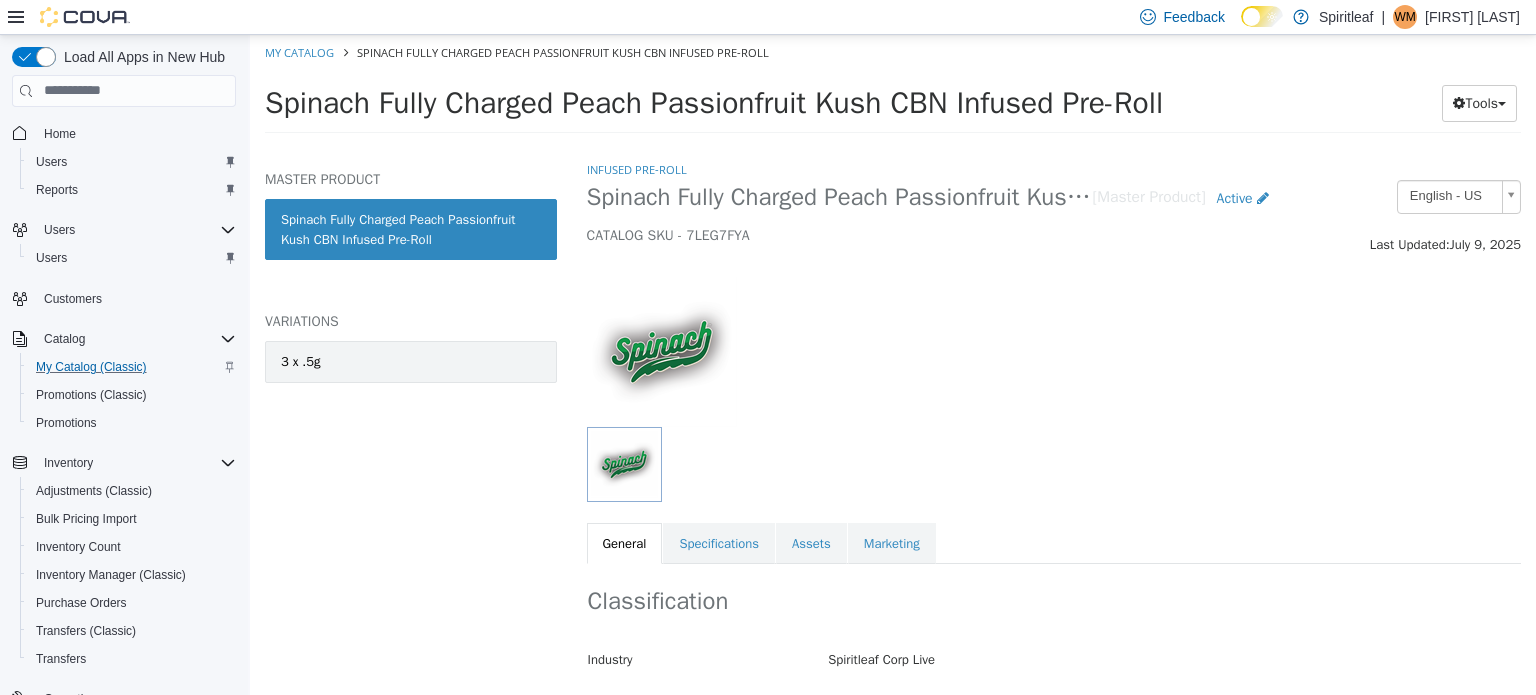 click on "3 x .5g" at bounding box center [411, 361] 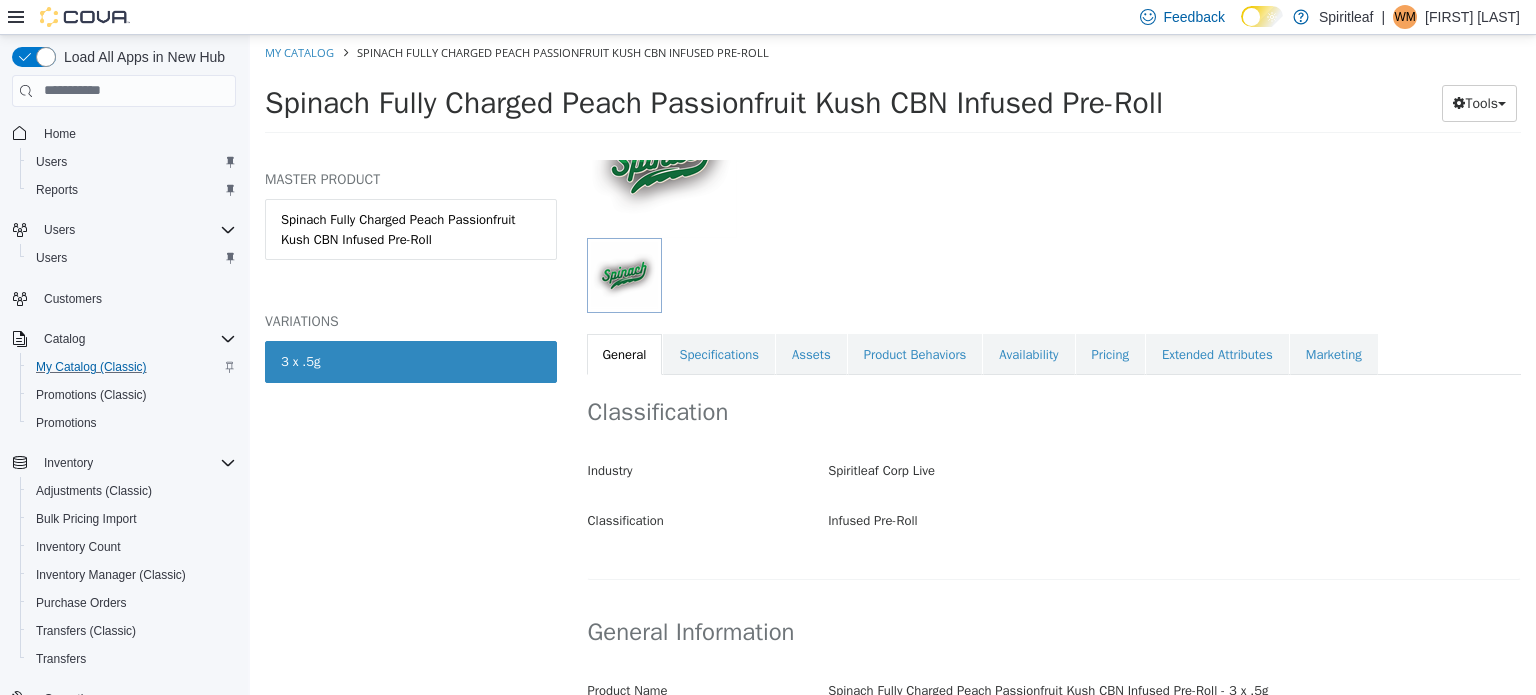 scroll, scrollTop: 0, scrollLeft: 0, axis: both 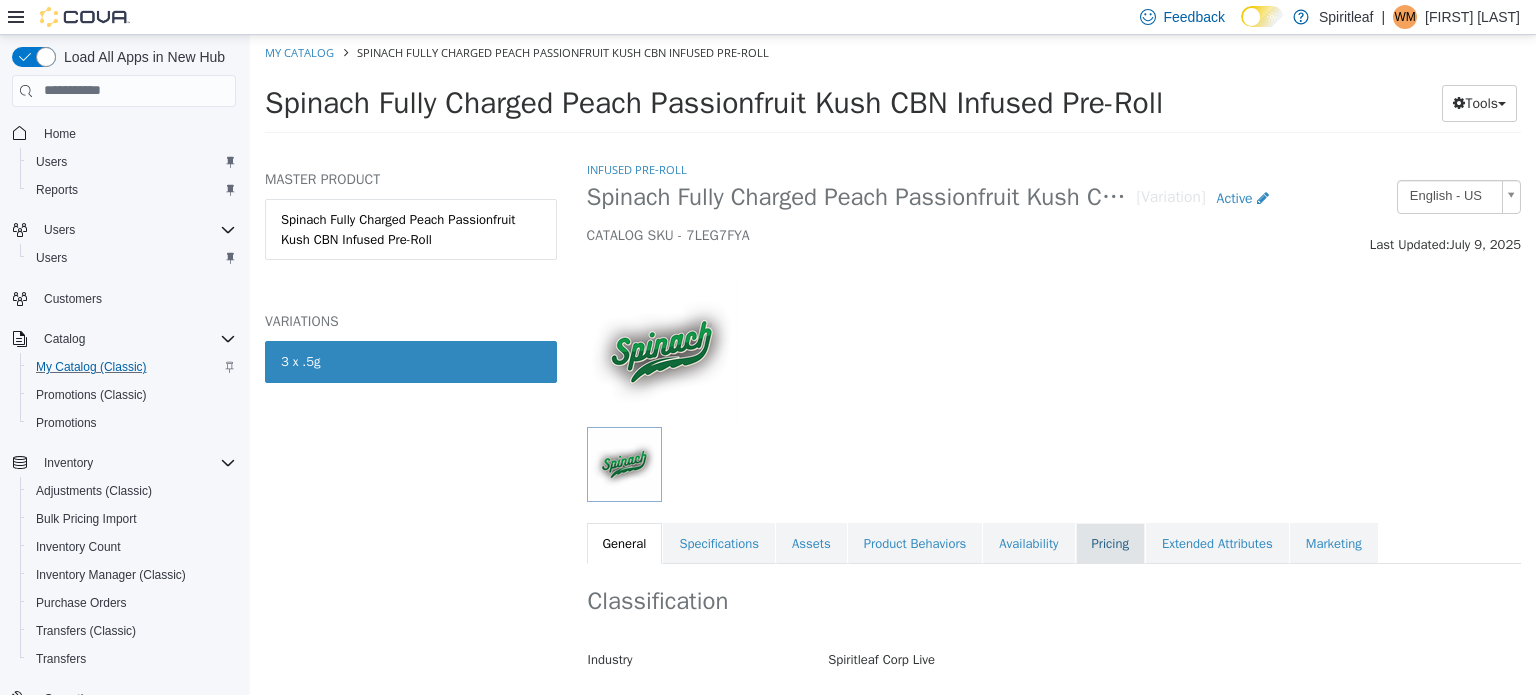 click on "Pricing" at bounding box center [1110, 543] 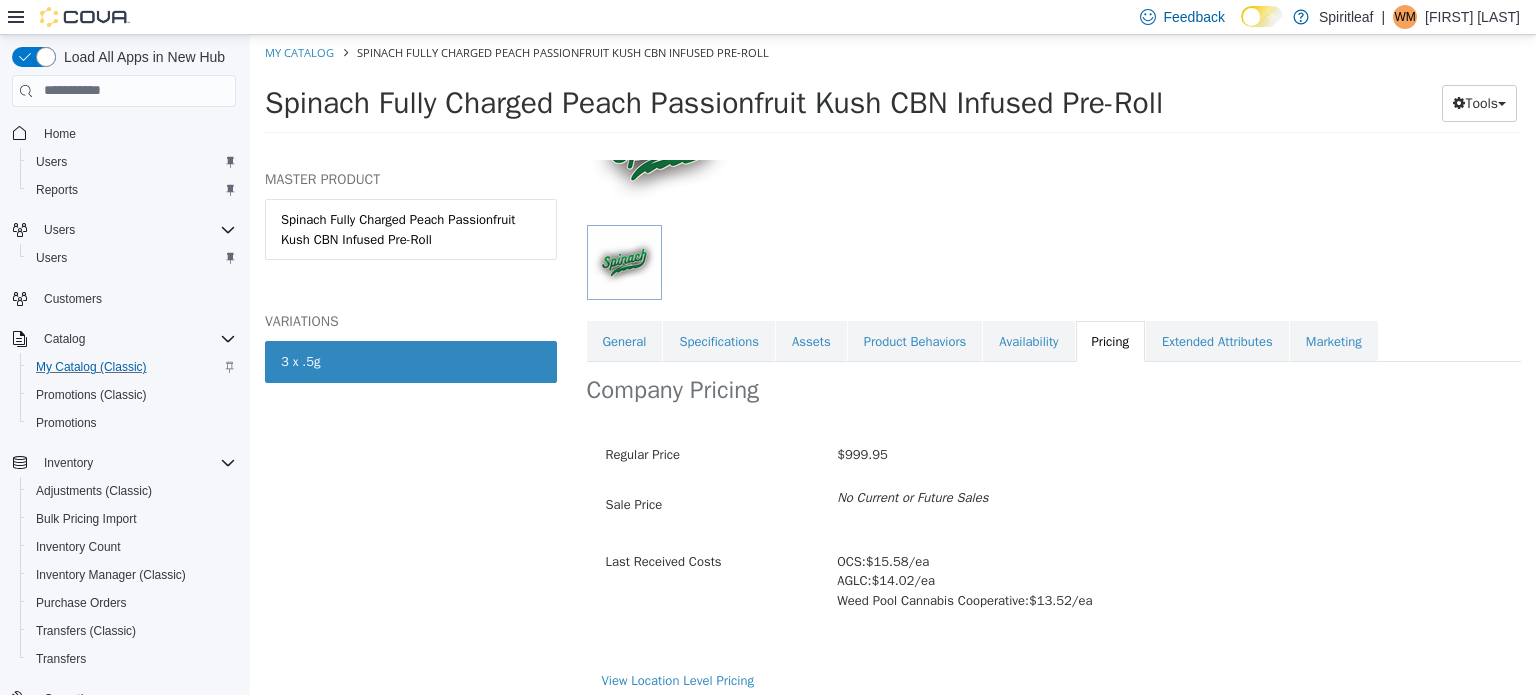 scroll, scrollTop: 211, scrollLeft: 0, axis: vertical 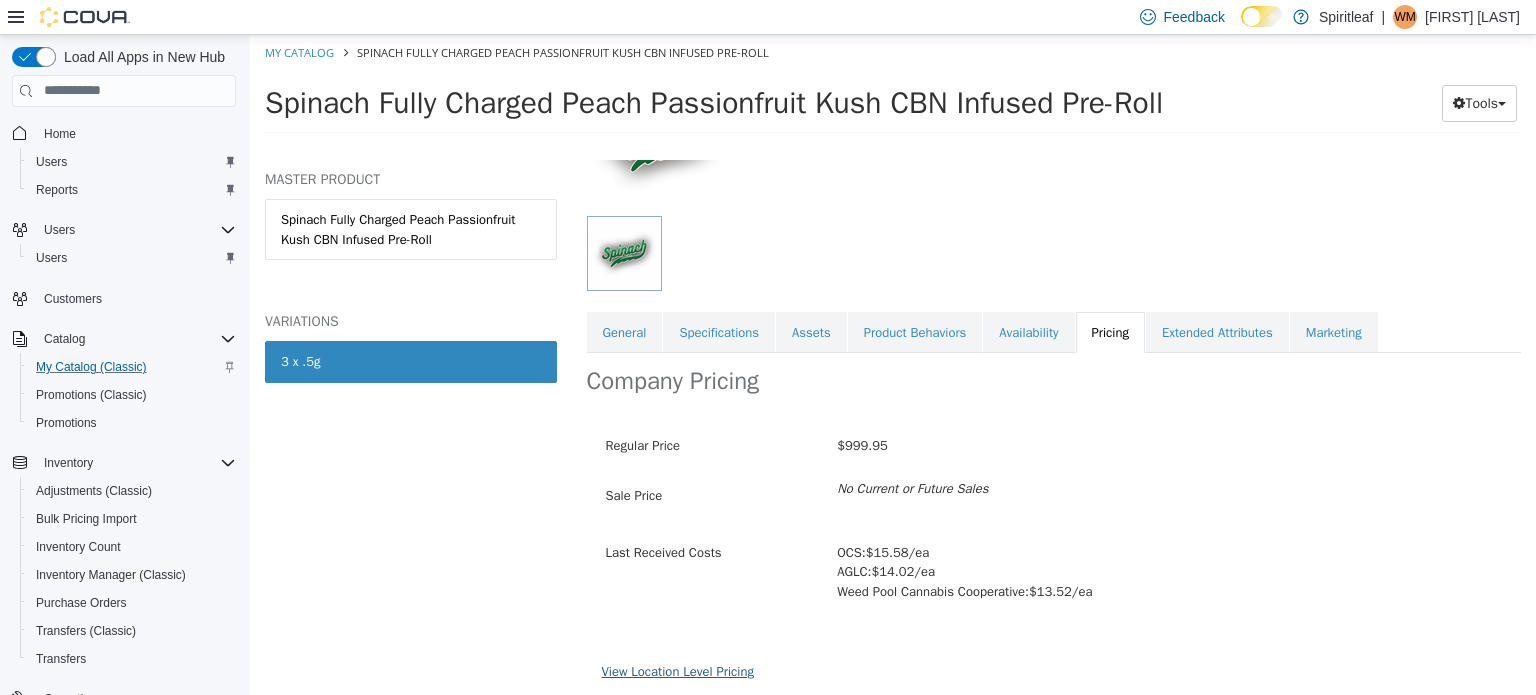 click on "View Location Level Pricing" at bounding box center (678, 670) 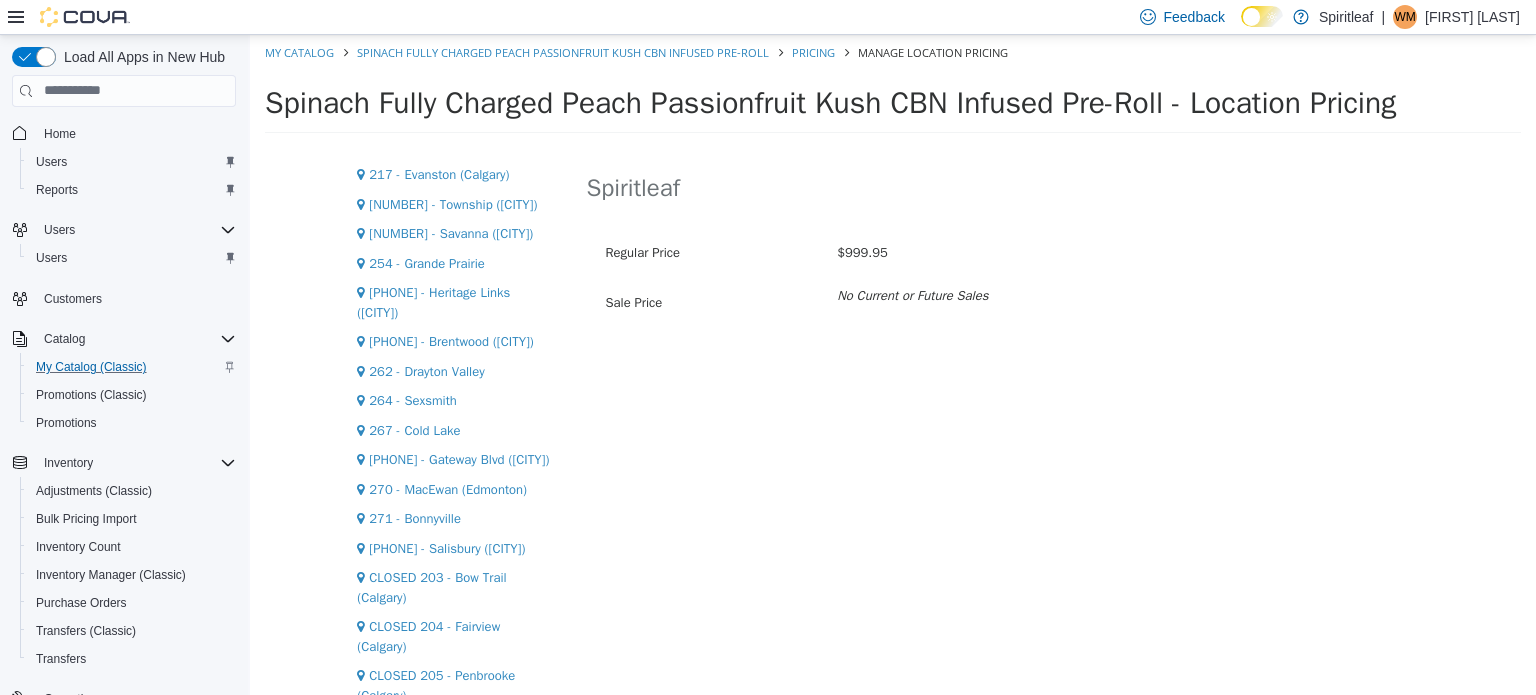 scroll, scrollTop: 1500, scrollLeft: 0, axis: vertical 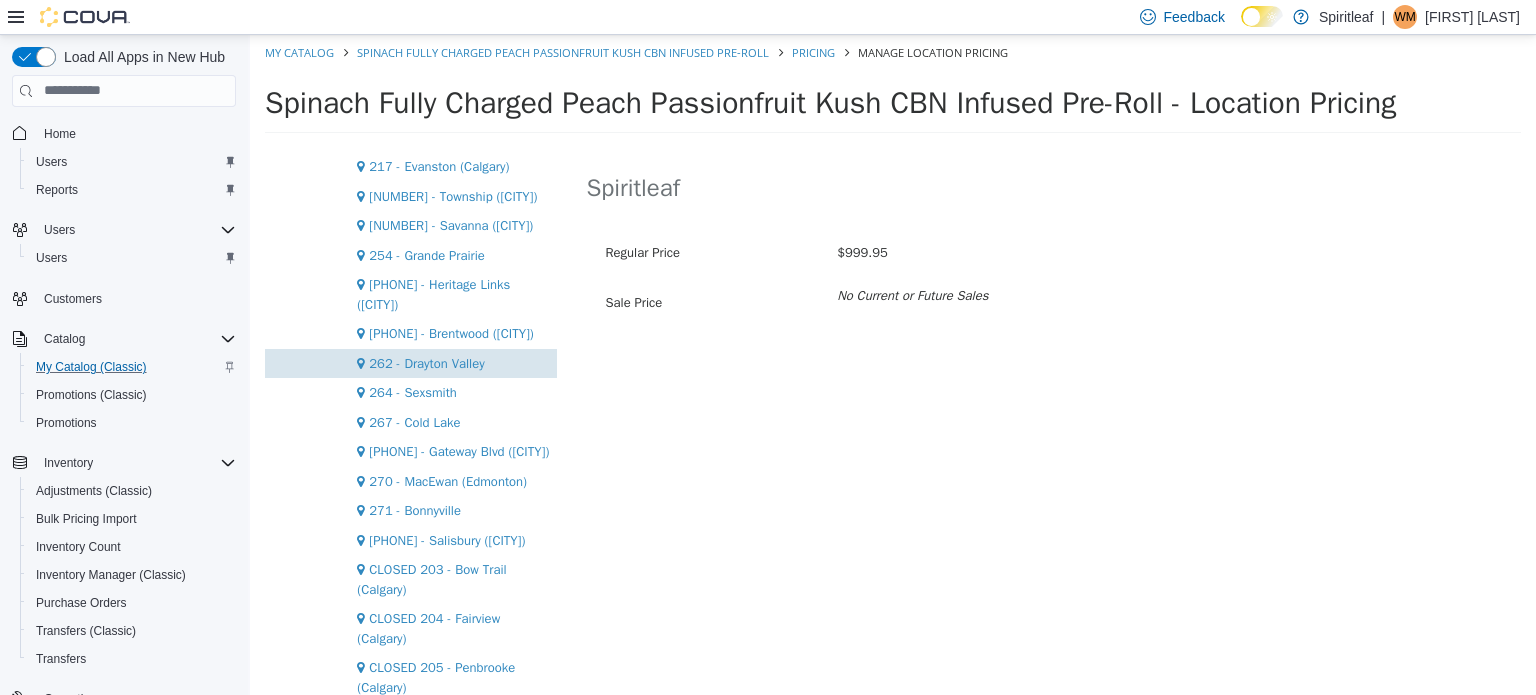 click on "262 - Drayton Valley" at bounding box center (411, 363) 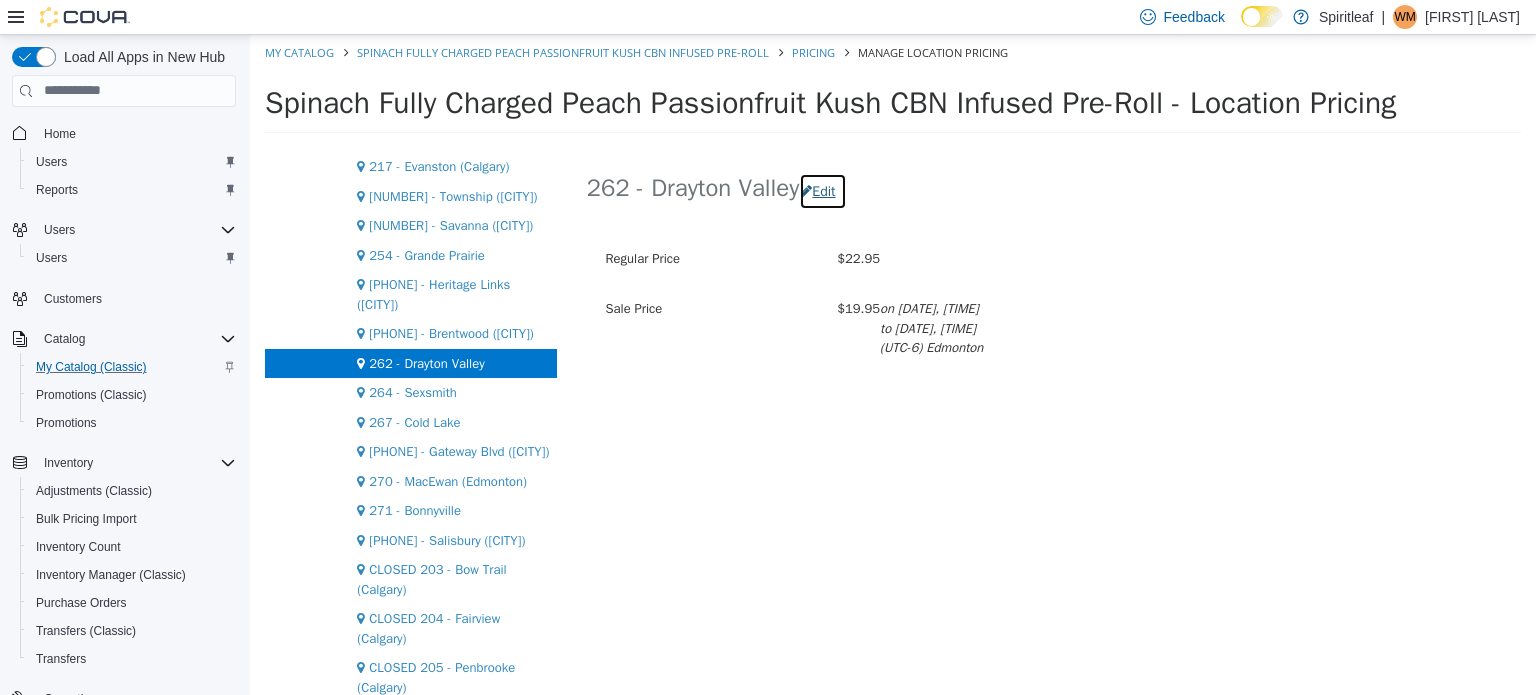 click on "Edit" at bounding box center [822, 190] 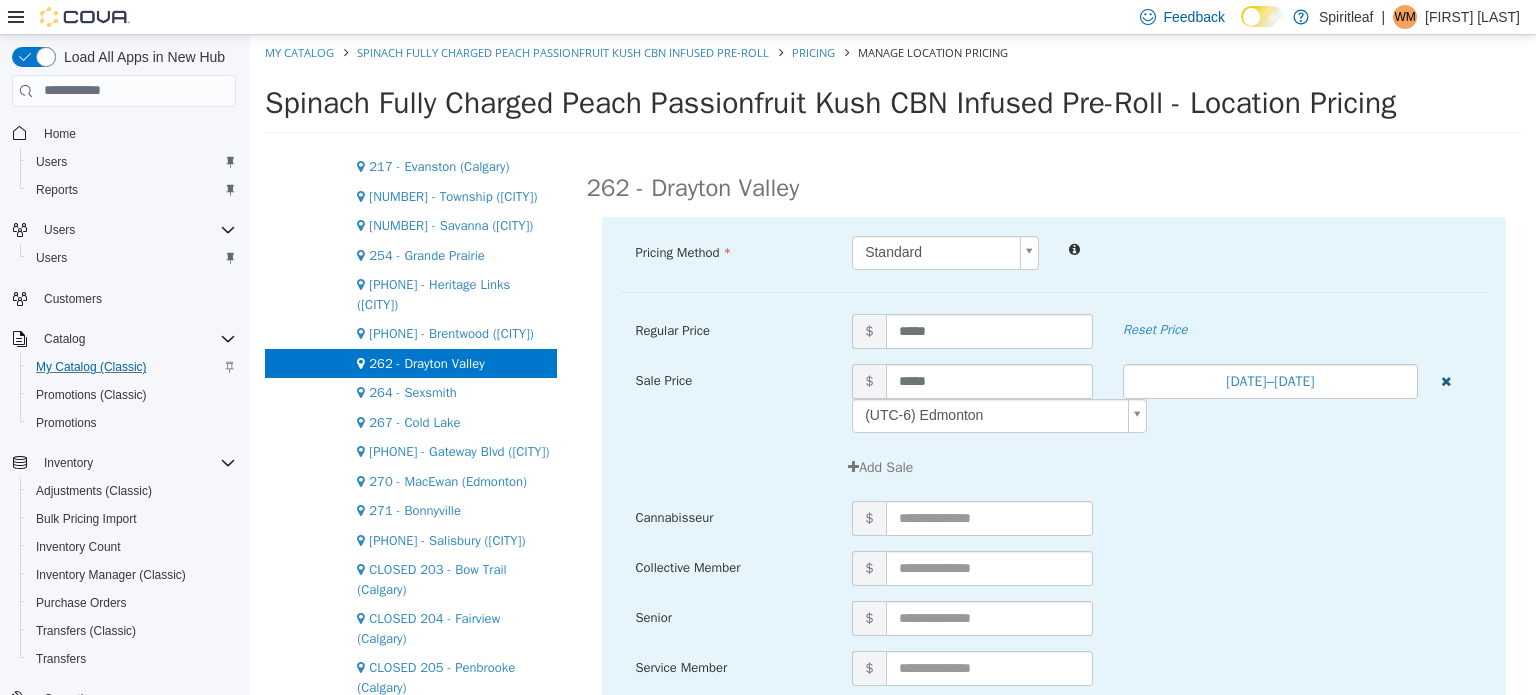 click at bounding box center (1446, 378) 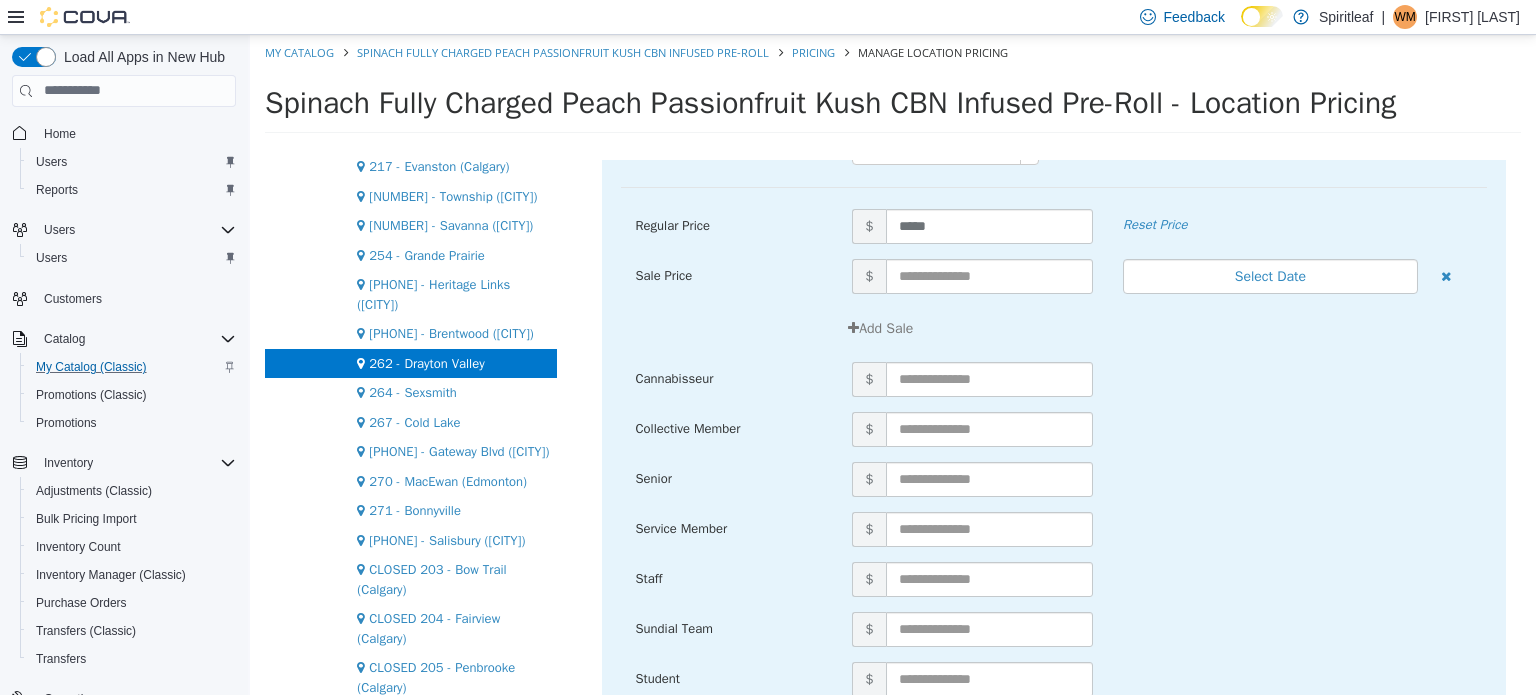 scroll, scrollTop: 246, scrollLeft: 0, axis: vertical 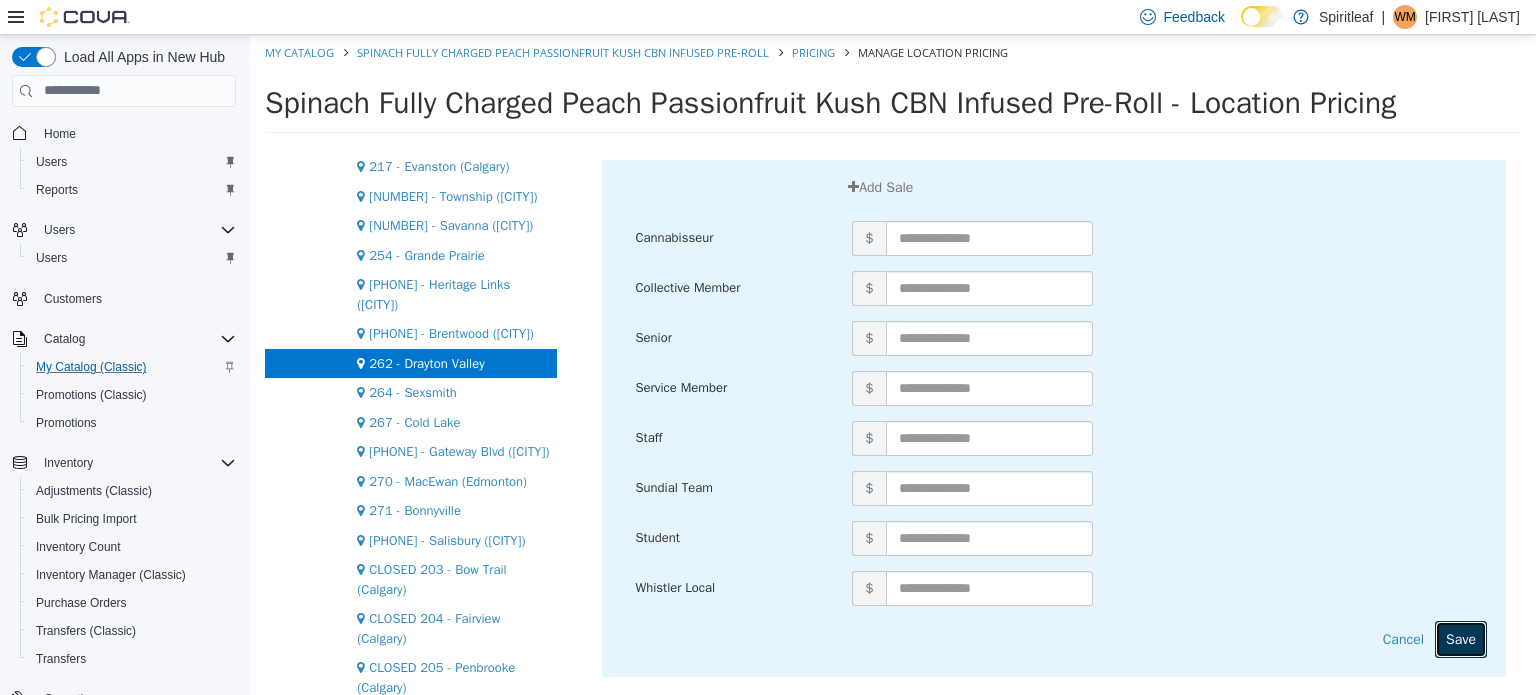 click on "Save" at bounding box center [1461, 638] 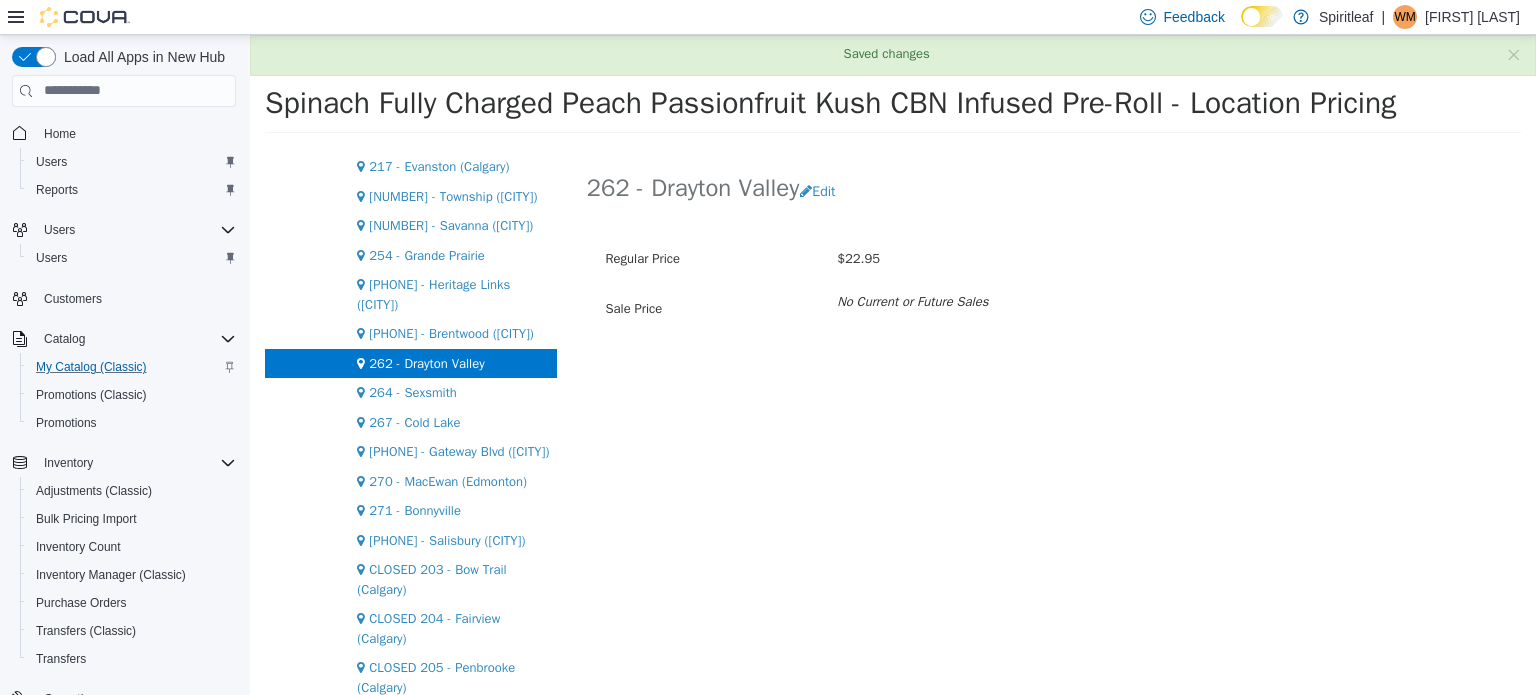 scroll, scrollTop: 0, scrollLeft: 0, axis: both 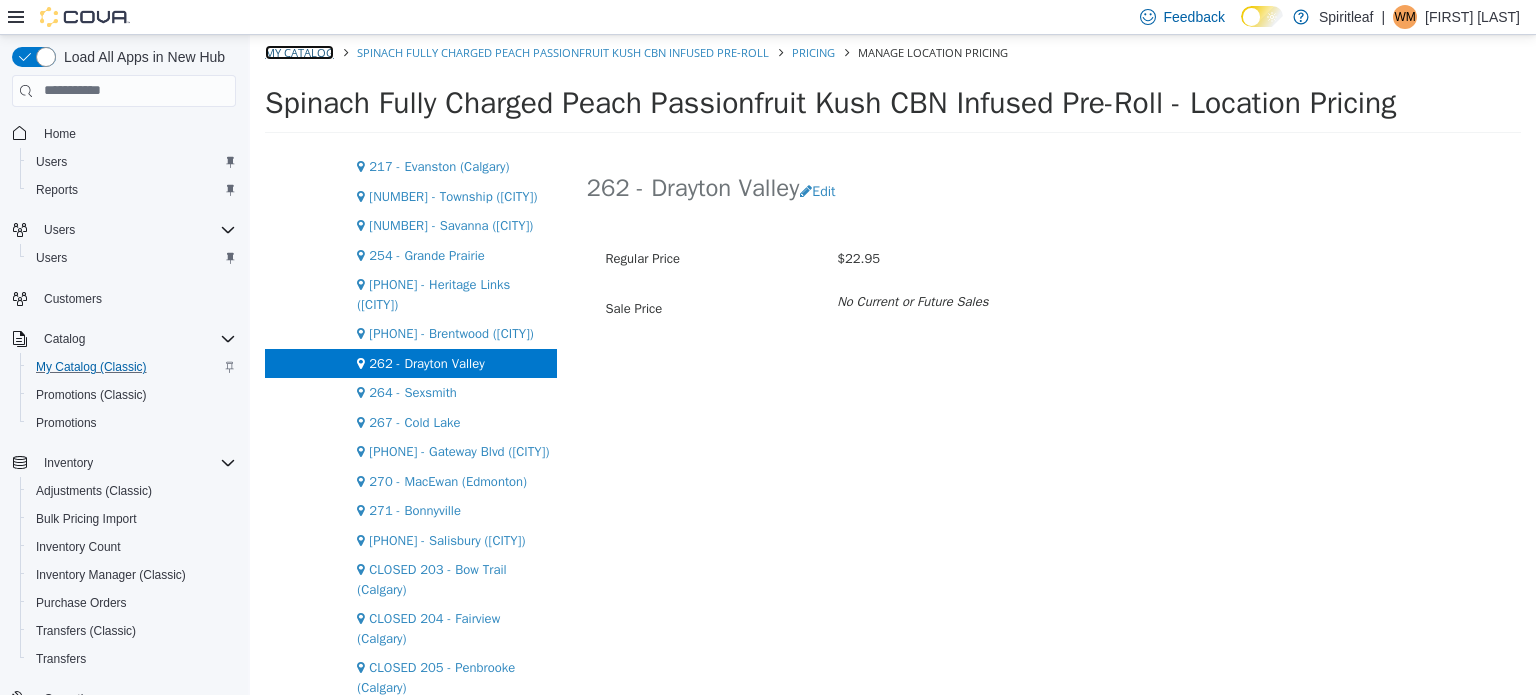 click on "My Catalog" at bounding box center [299, 51] 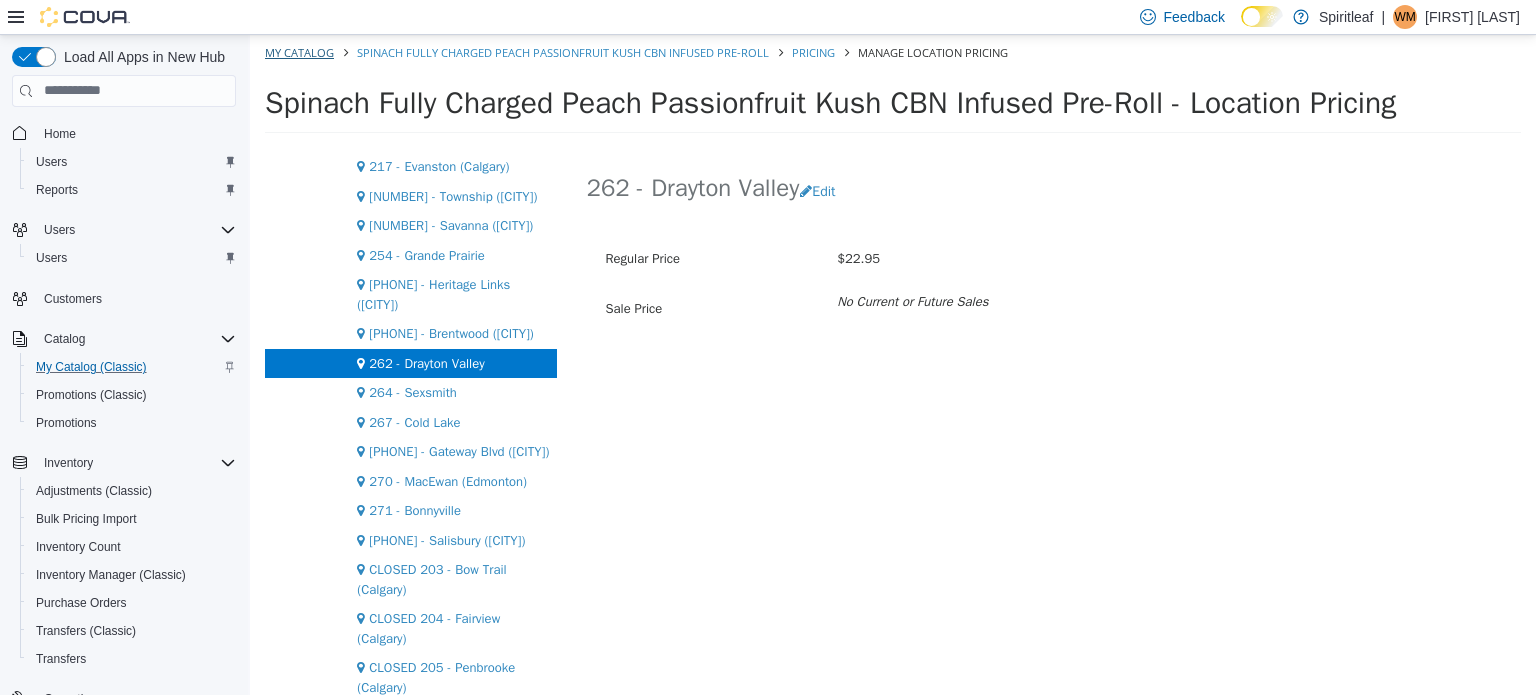 select on "**********" 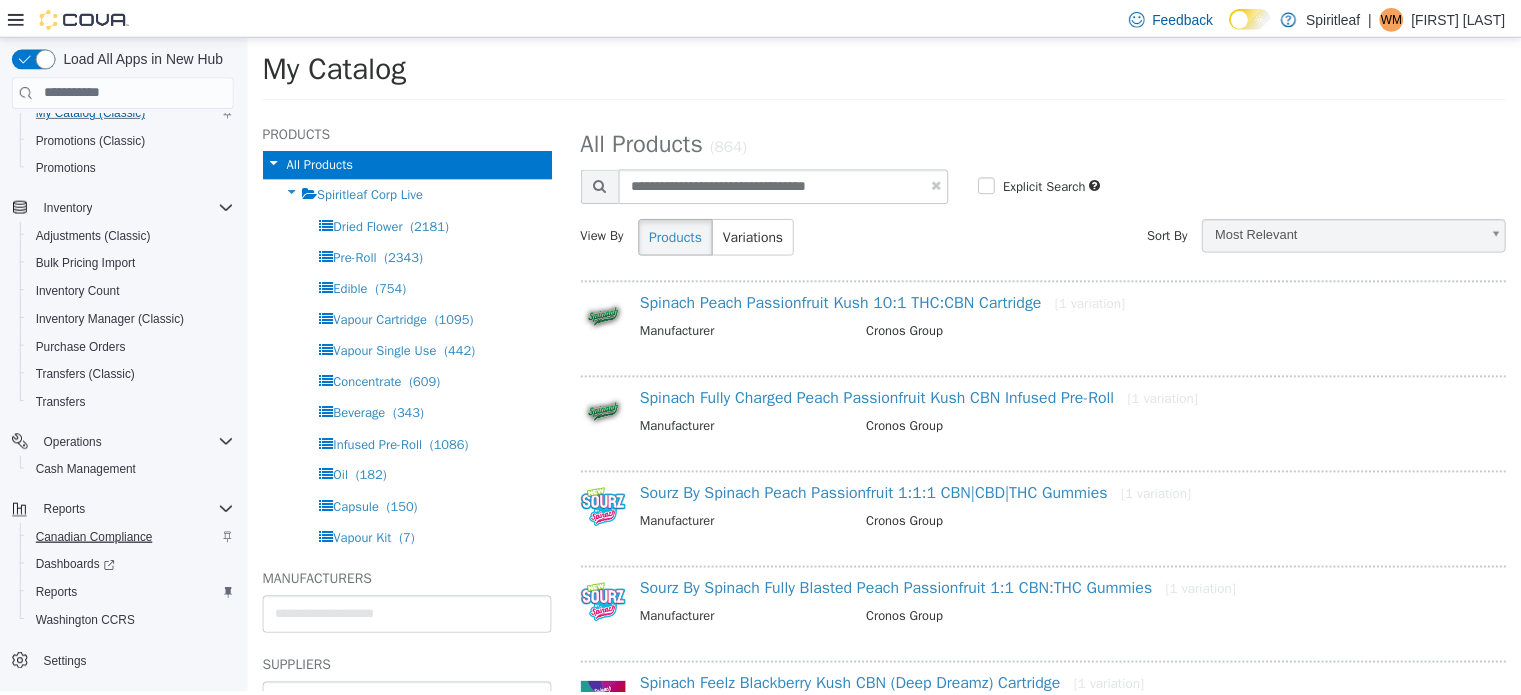 scroll, scrollTop: 256, scrollLeft: 0, axis: vertical 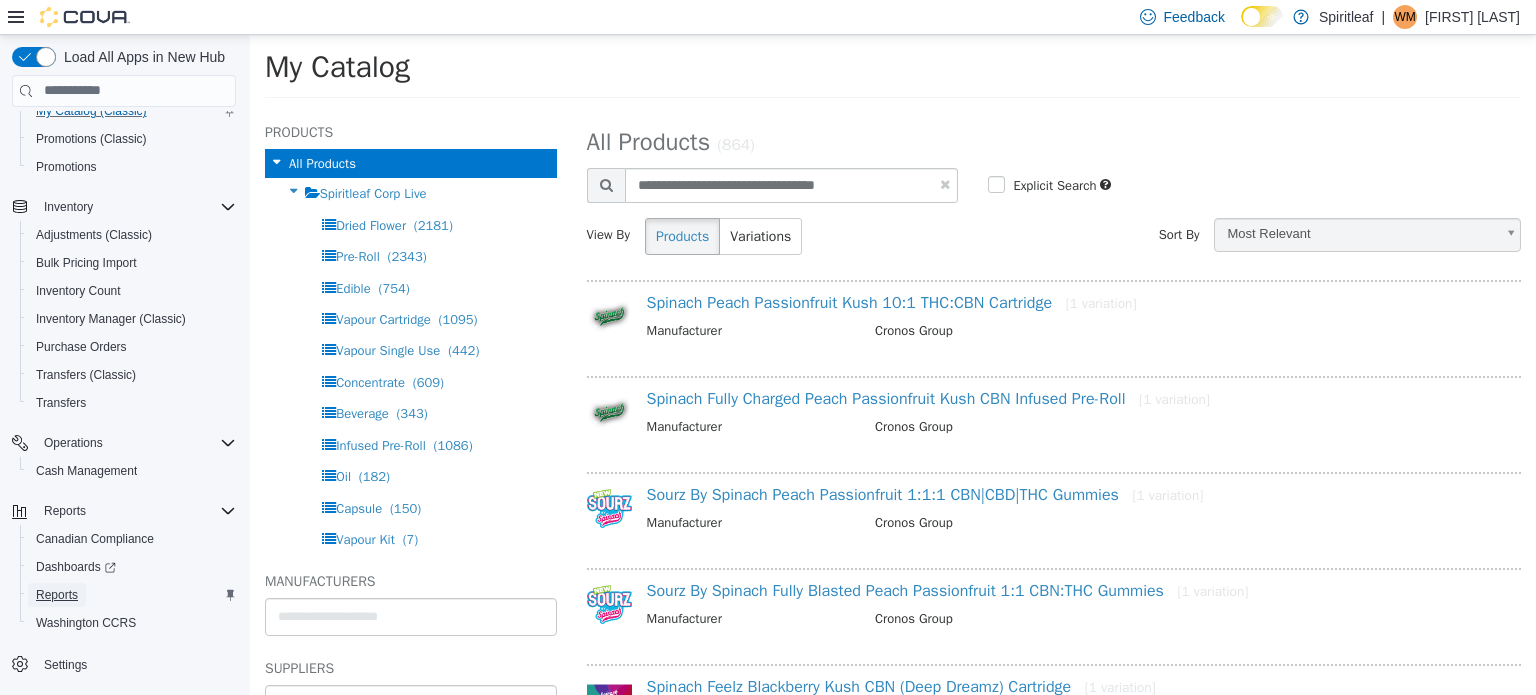 click on "Reports" at bounding box center [57, 595] 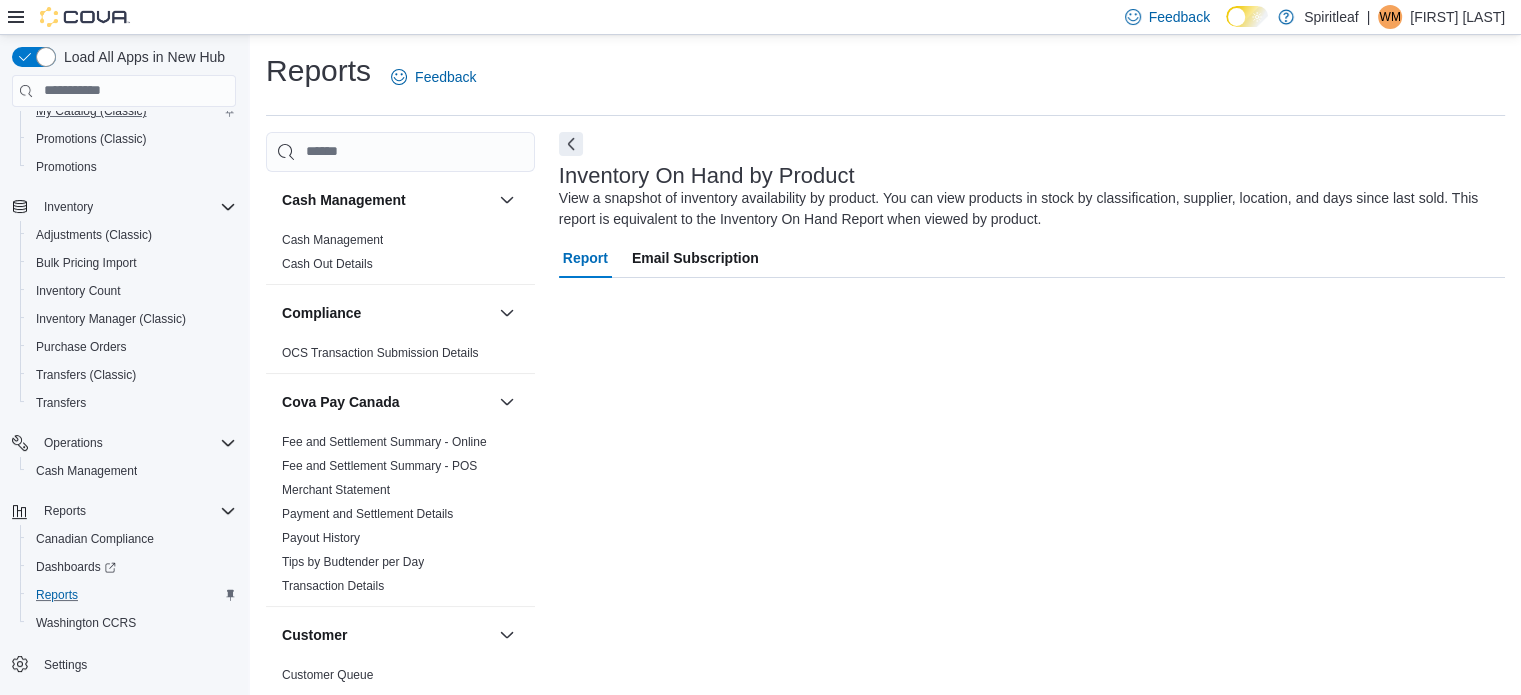 scroll, scrollTop: 13, scrollLeft: 0, axis: vertical 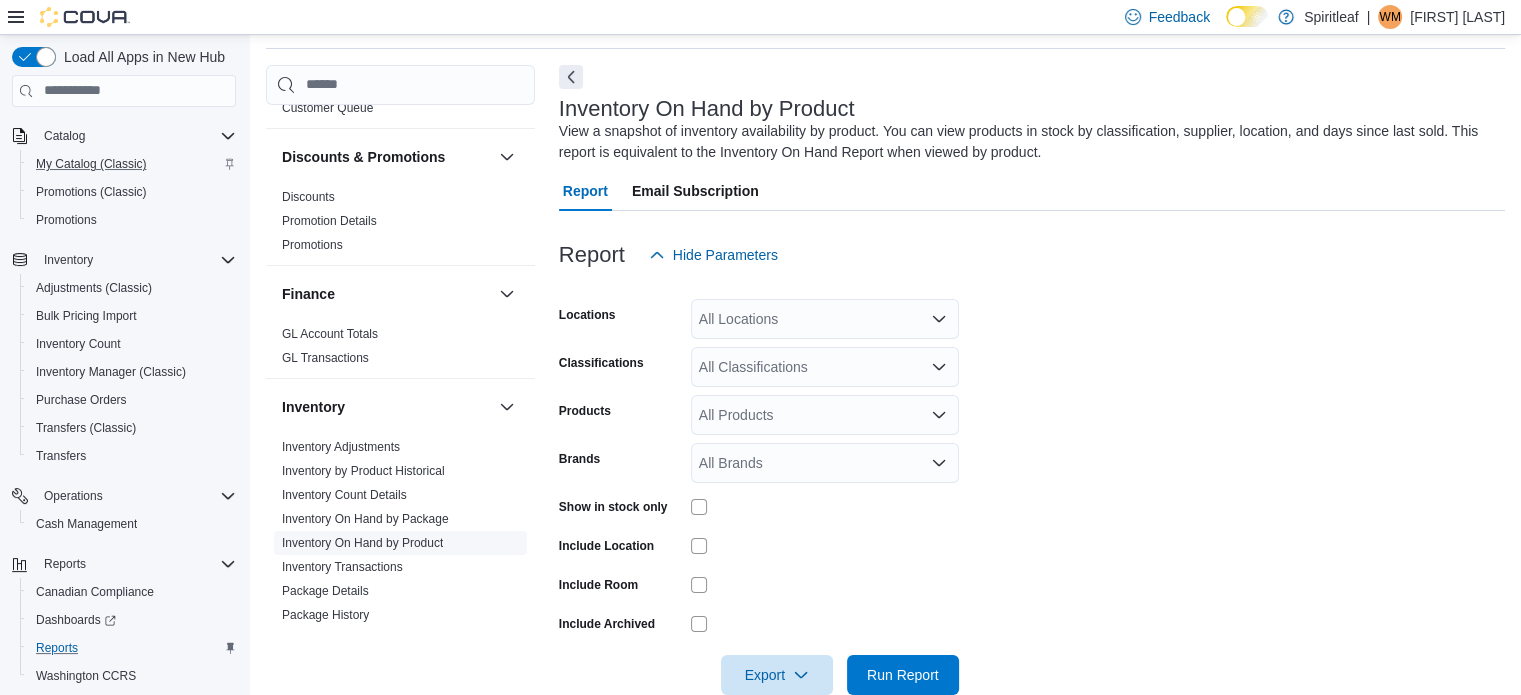 click on "Inventory On Hand by Product" at bounding box center [362, 543] 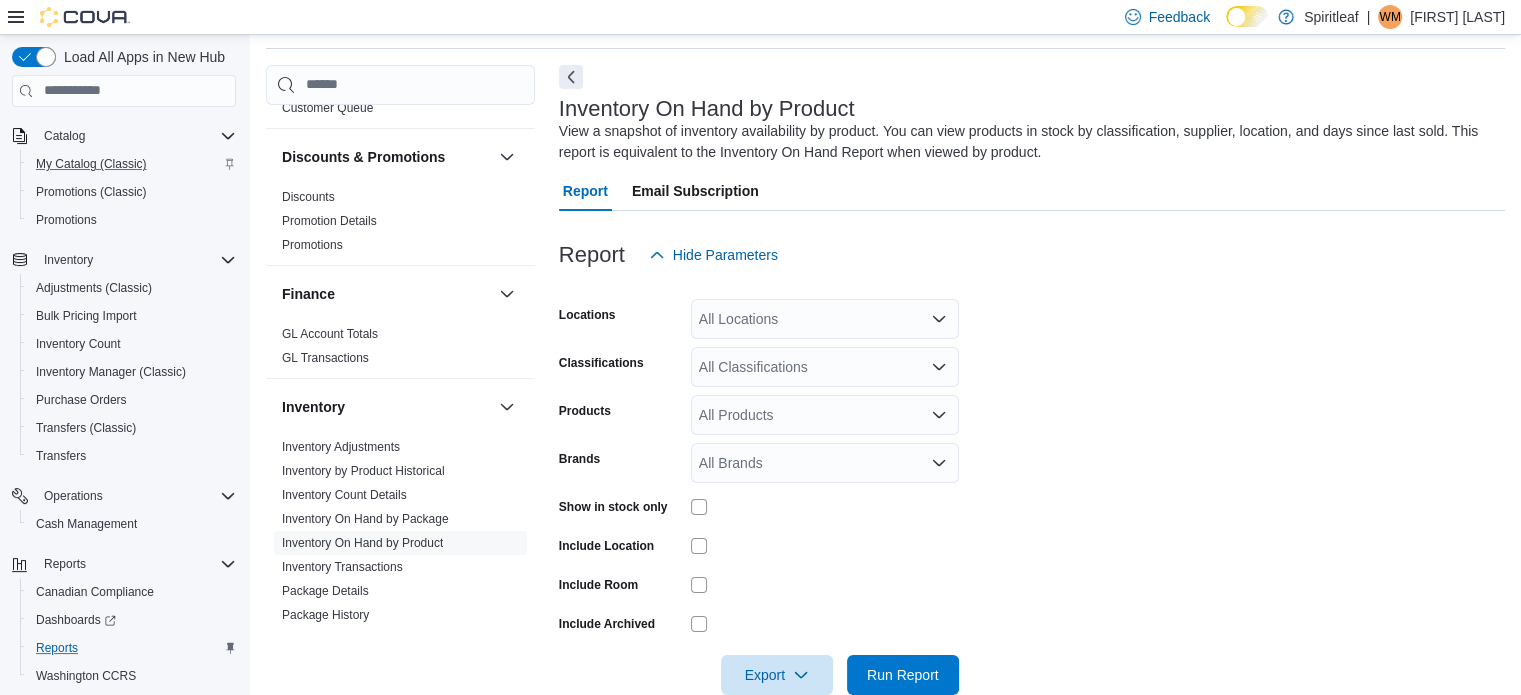 click on "All Locations" at bounding box center [825, 319] 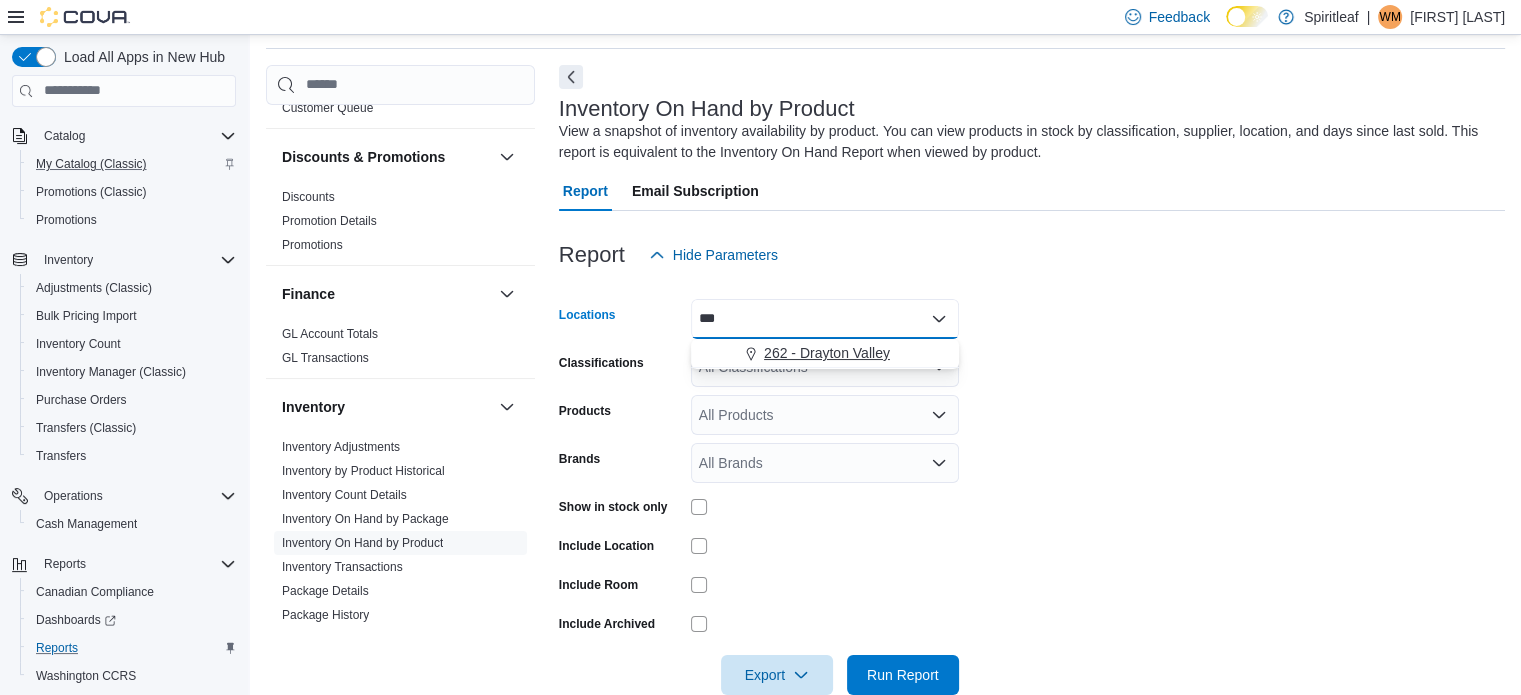 type on "***" 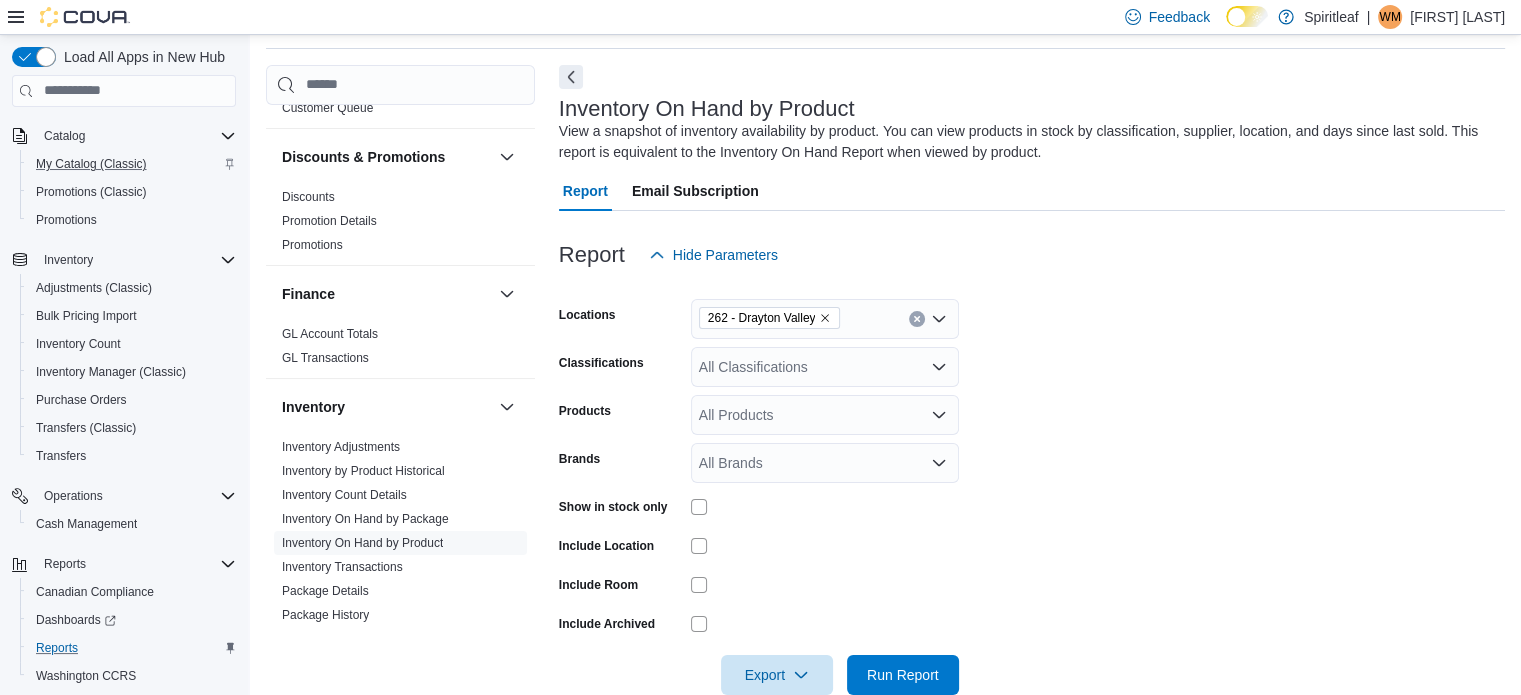 click on "Locations [NUMBER] - Drayton Valley Classifications All Classifications Products All Products Brands All Brands Show in stock only Include Location Include Room Include Archived Export Run Report" at bounding box center (1032, 485) 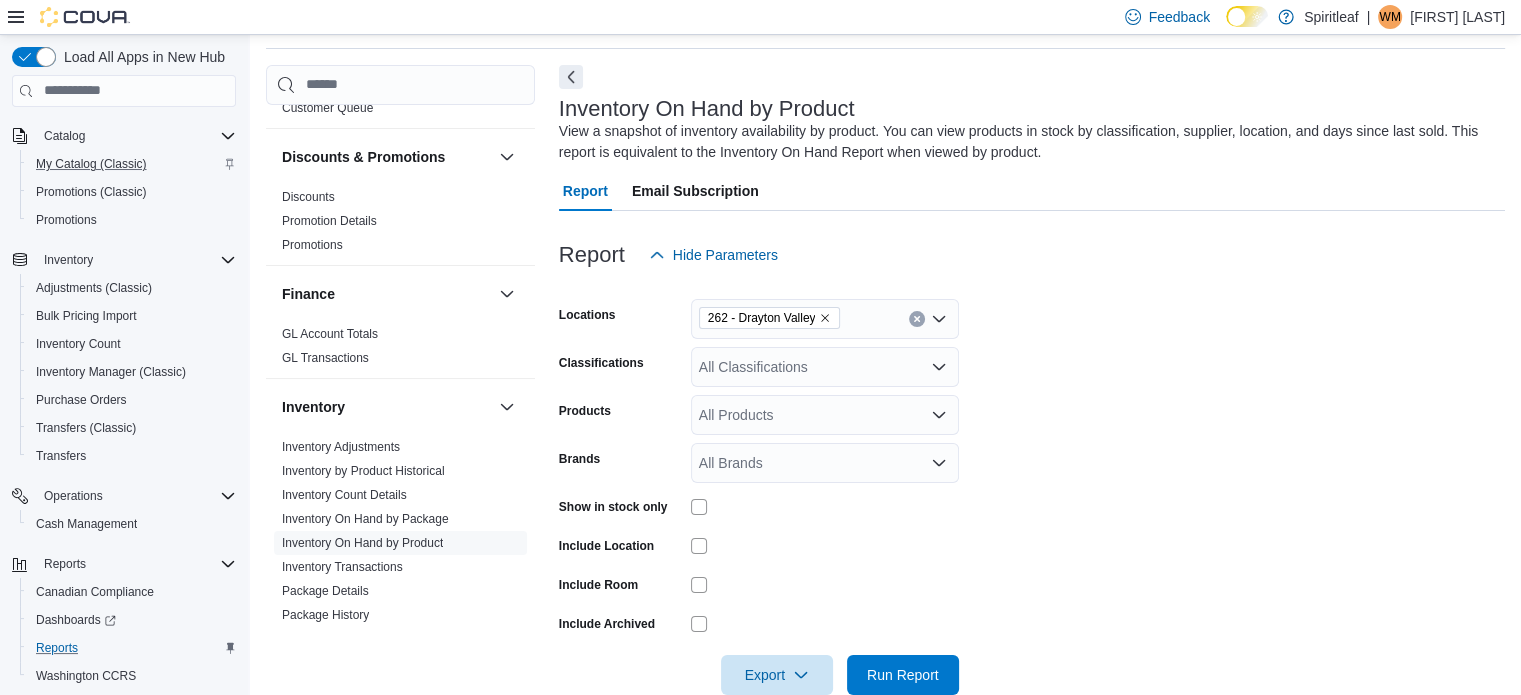 click on "All Classifications" at bounding box center [825, 367] 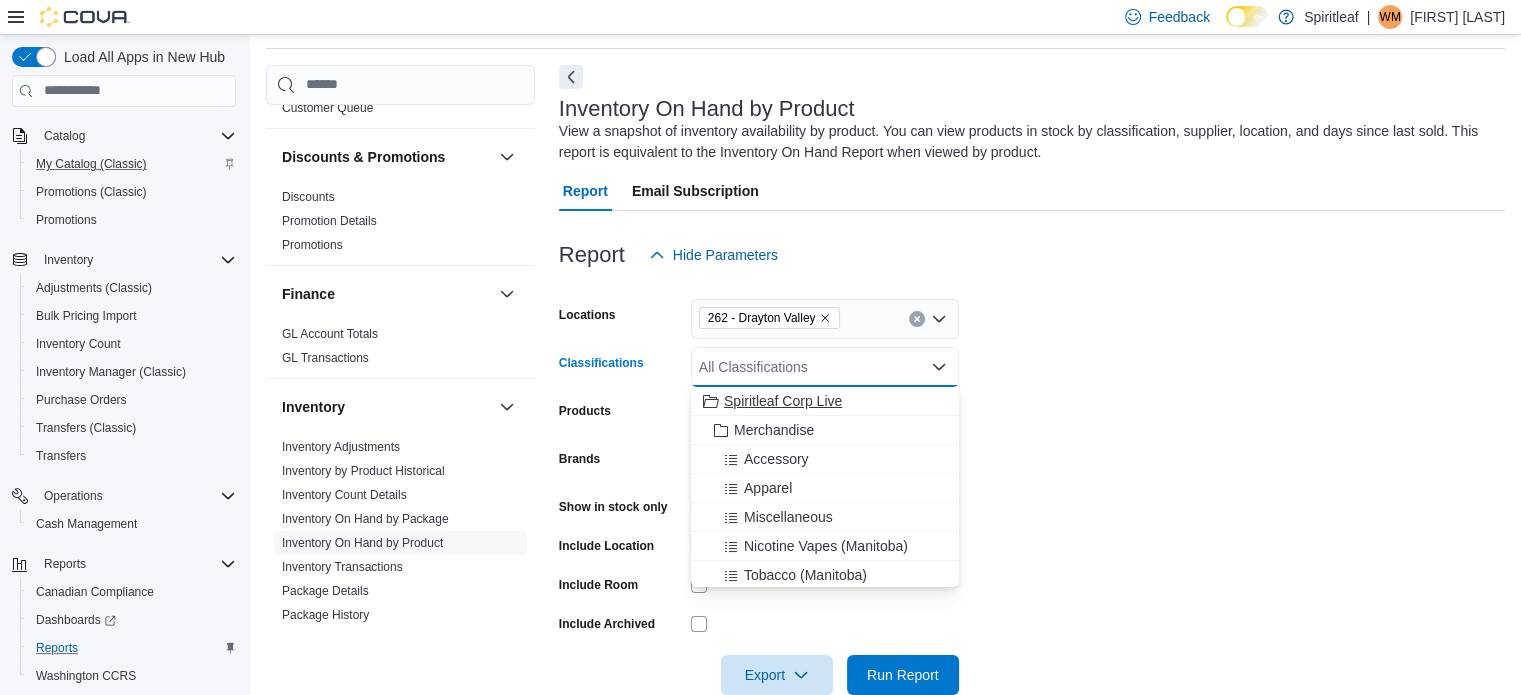 click on "Spiritleaf Corp Live" at bounding box center [783, 401] 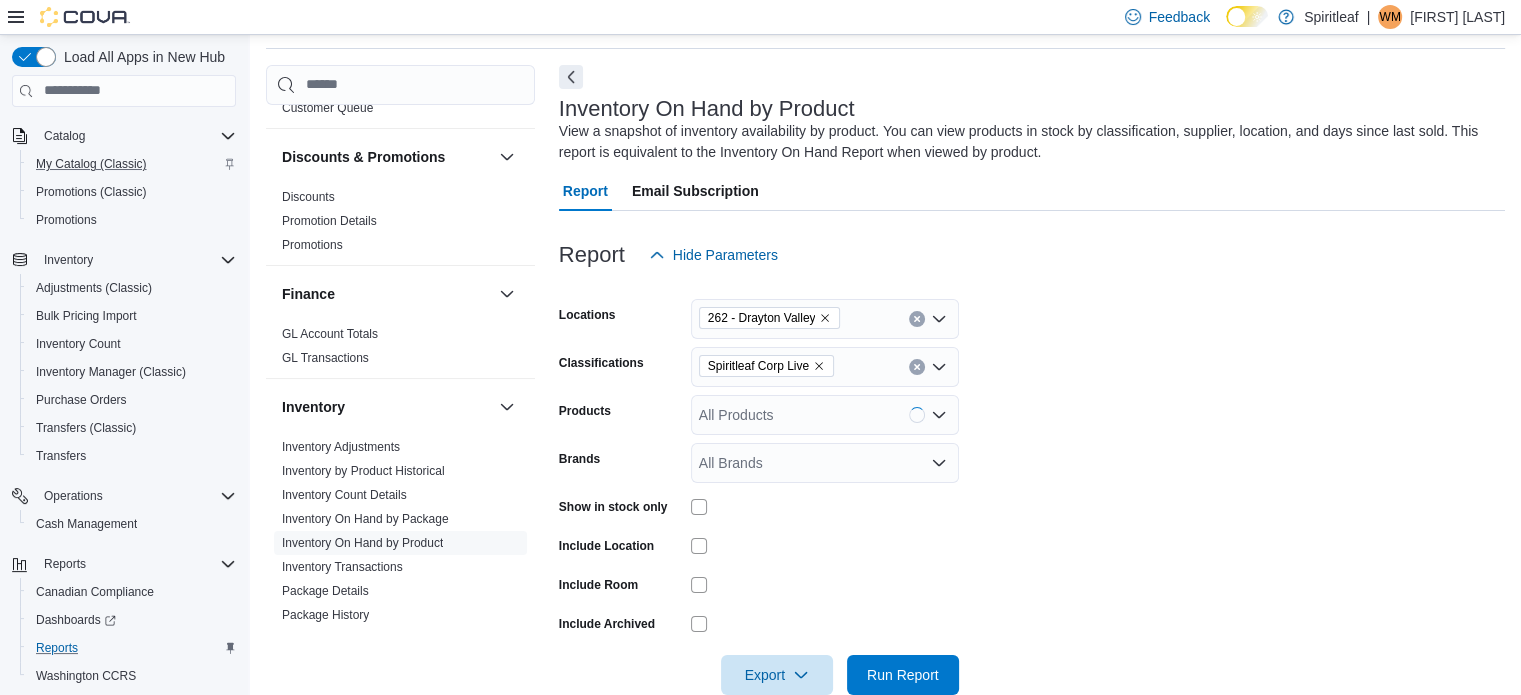 click on "Locations 262 - Drayton Valley Classifications Spiritleaf Corp Live Products All Products Brands All Brands Show in stock only Include Location Include Room Include Archived Export  Run Report" at bounding box center (1032, 485) 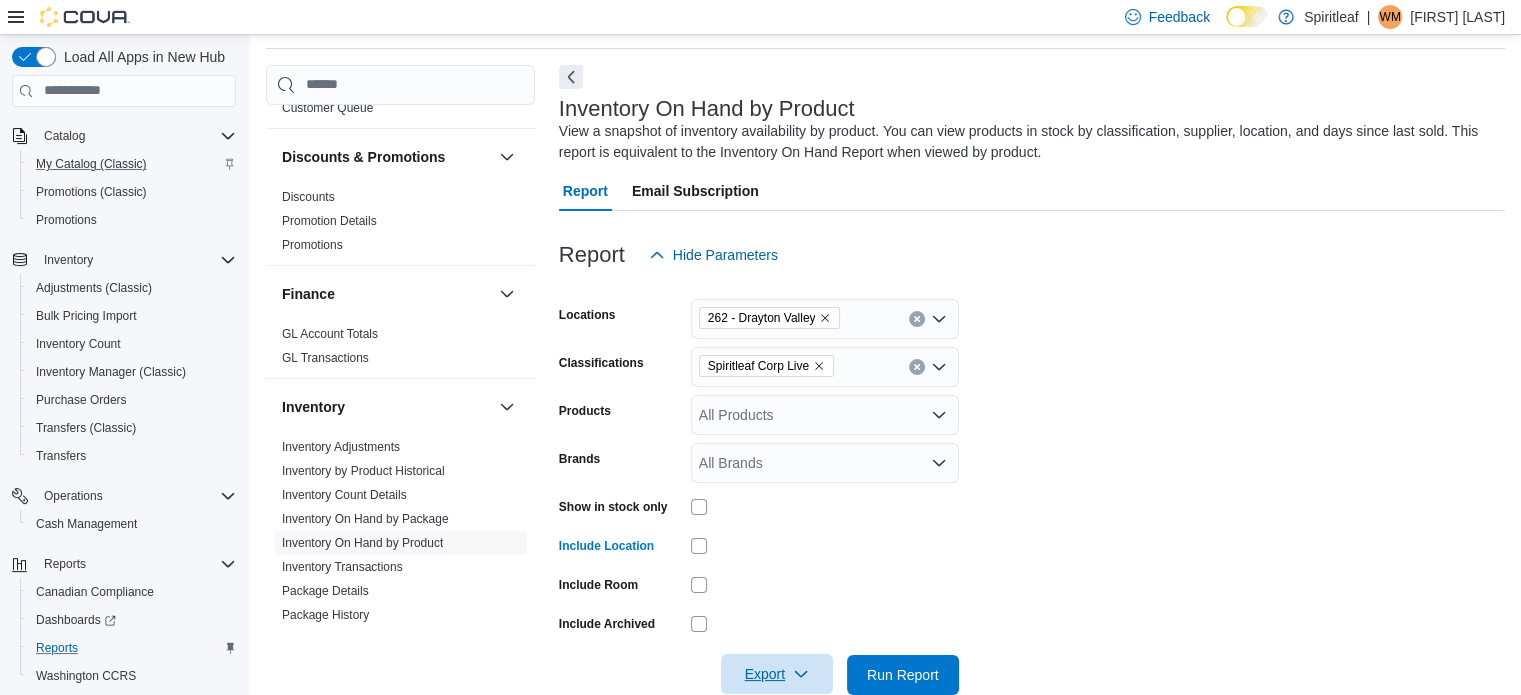 click on "Export" at bounding box center (777, 674) 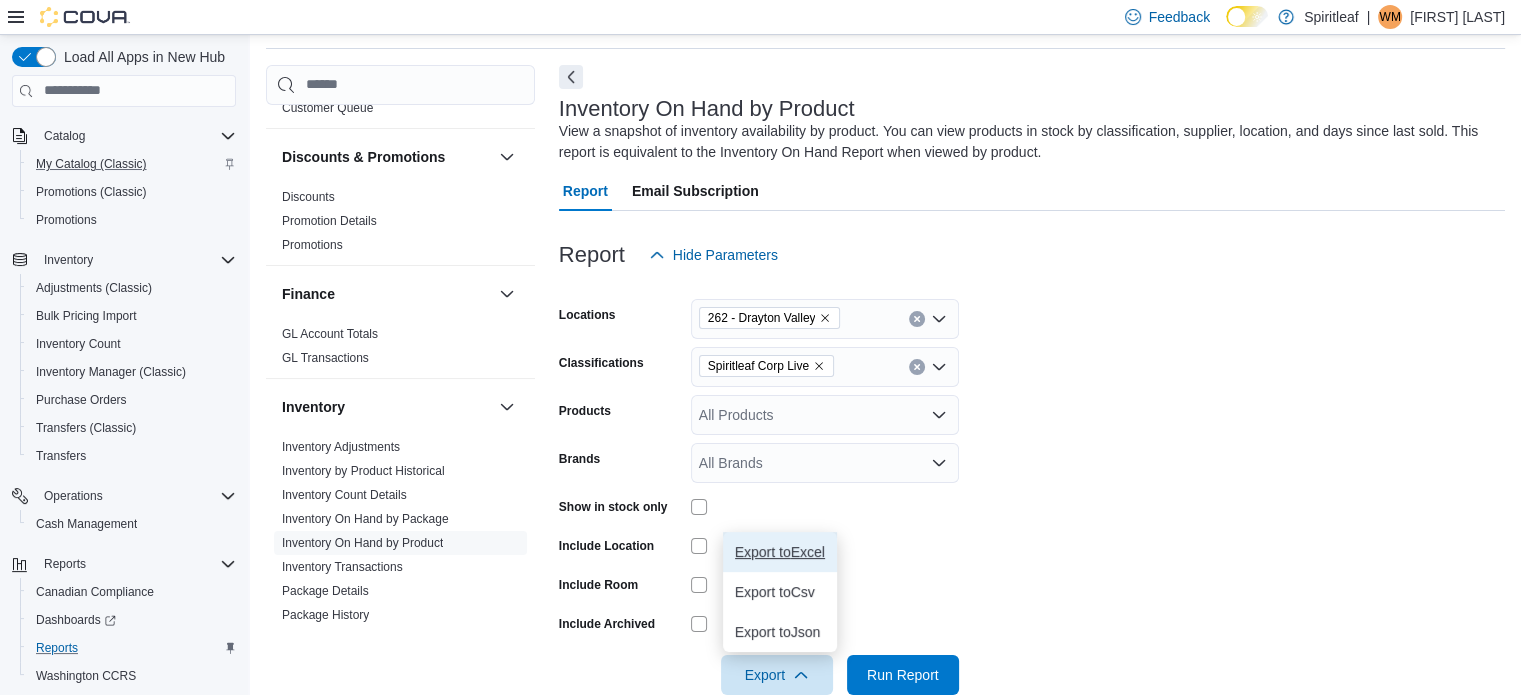 click on "Export to  Excel" at bounding box center (780, 552) 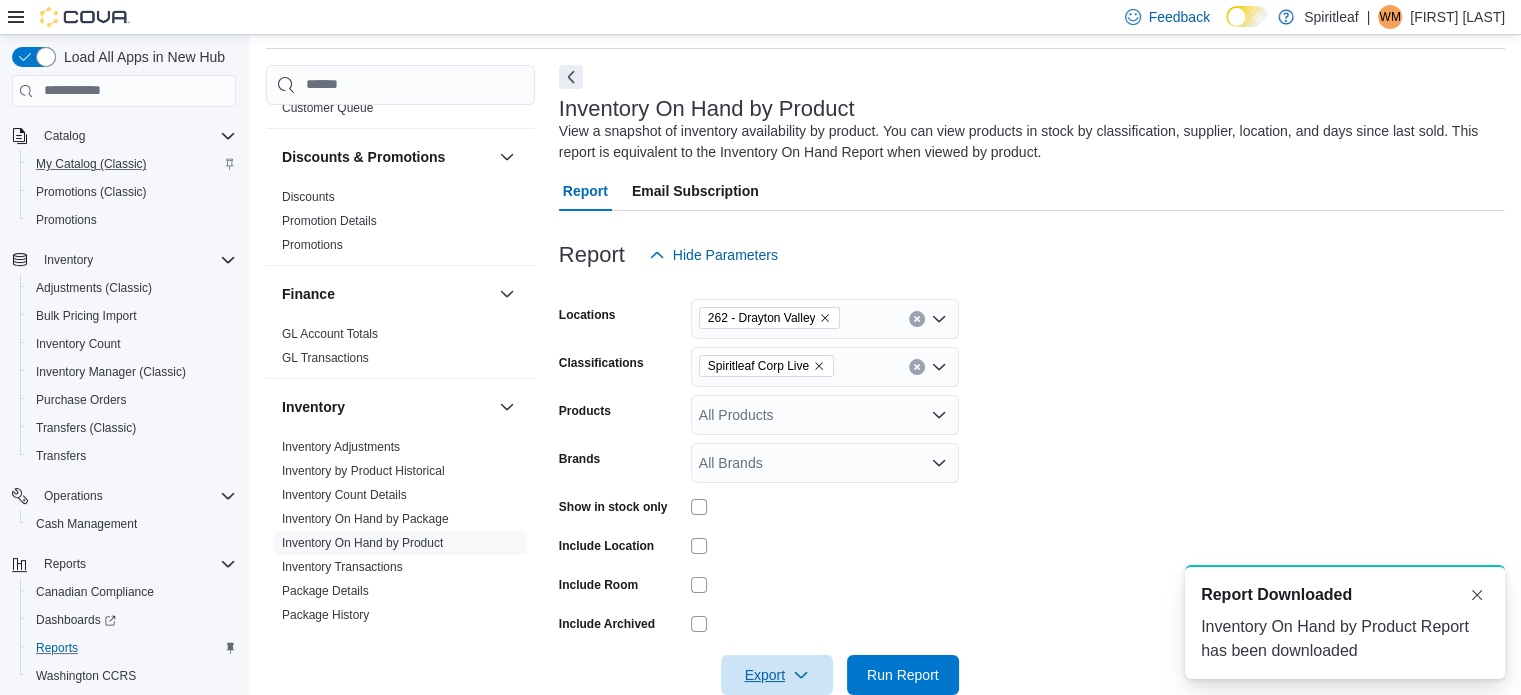 scroll, scrollTop: 0, scrollLeft: 0, axis: both 